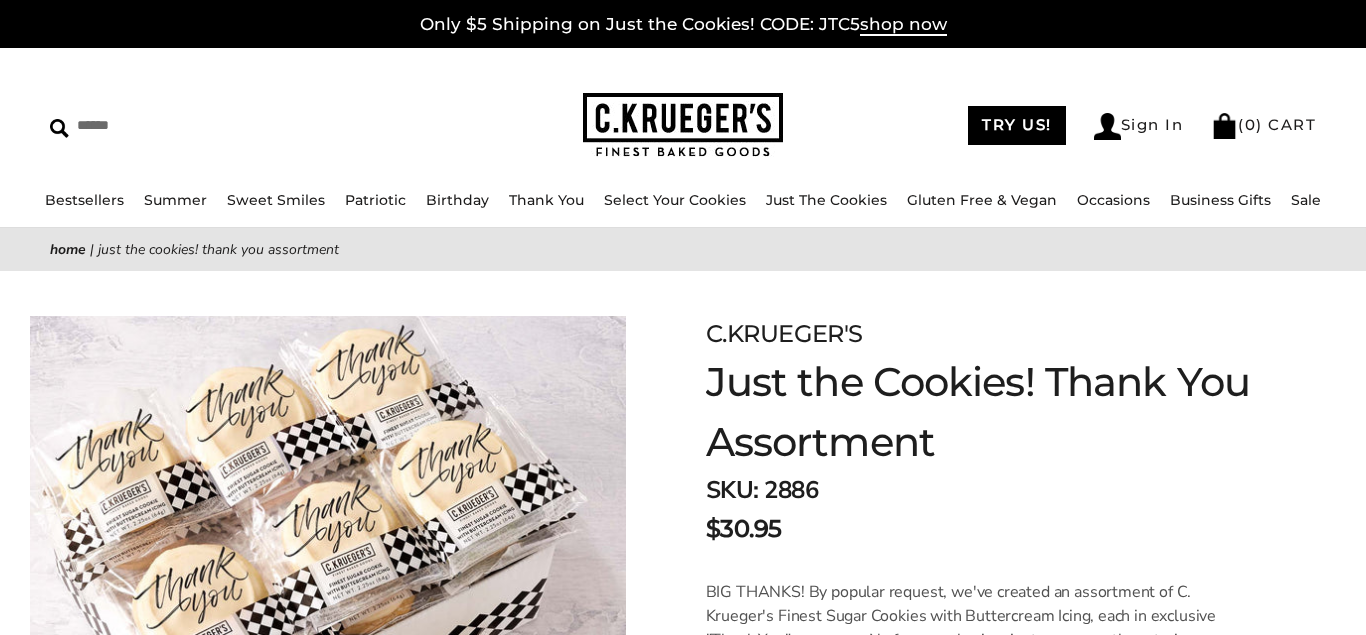scroll, scrollTop: 0, scrollLeft: 0, axis: both 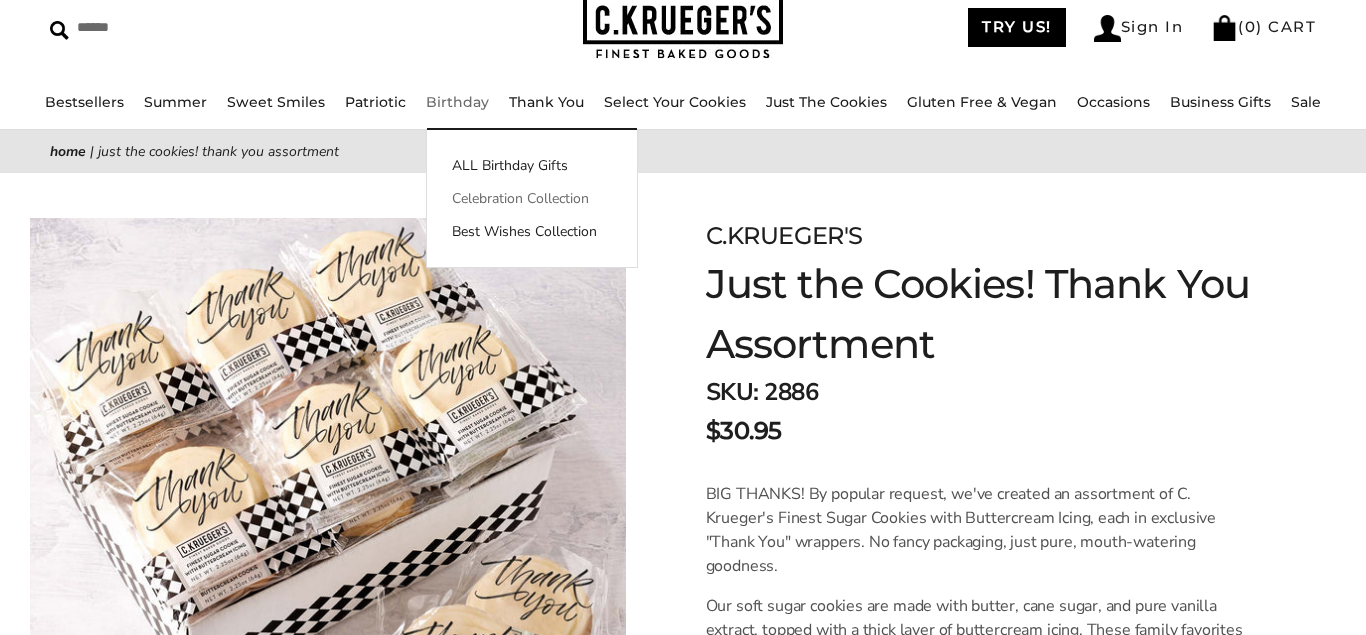 click on "Celebration Collection" at bounding box center (532, 198) 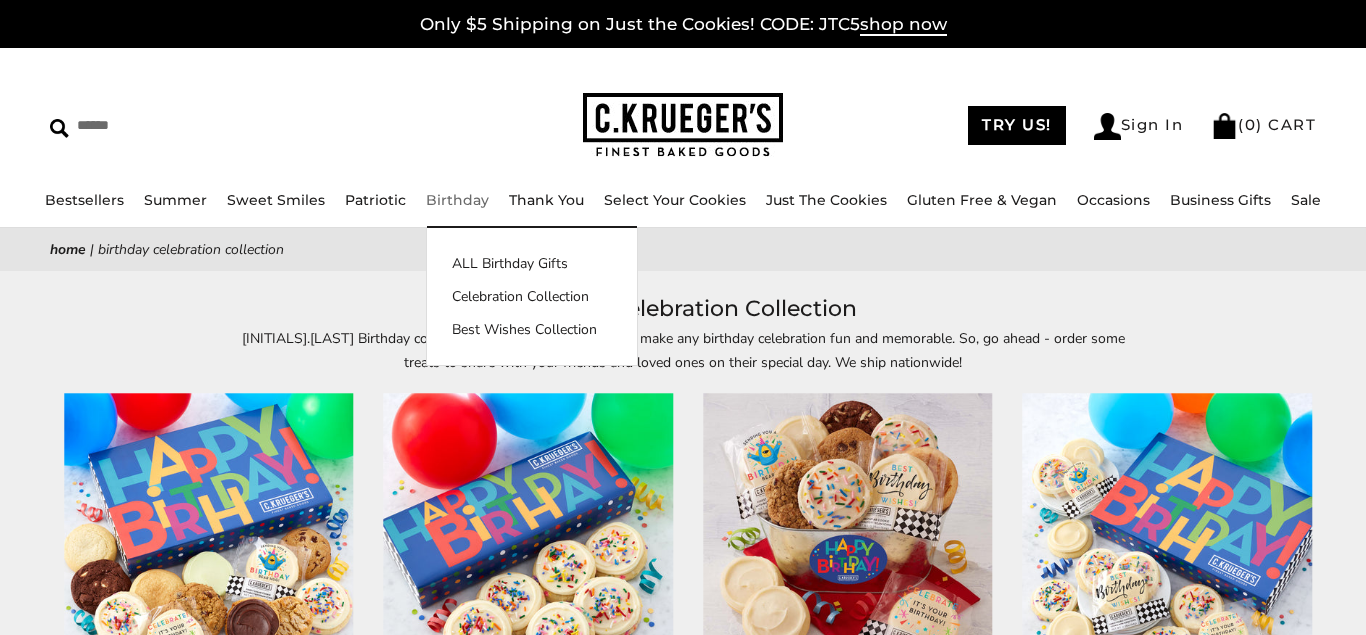 scroll, scrollTop: 0, scrollLeft: 0, axis: both 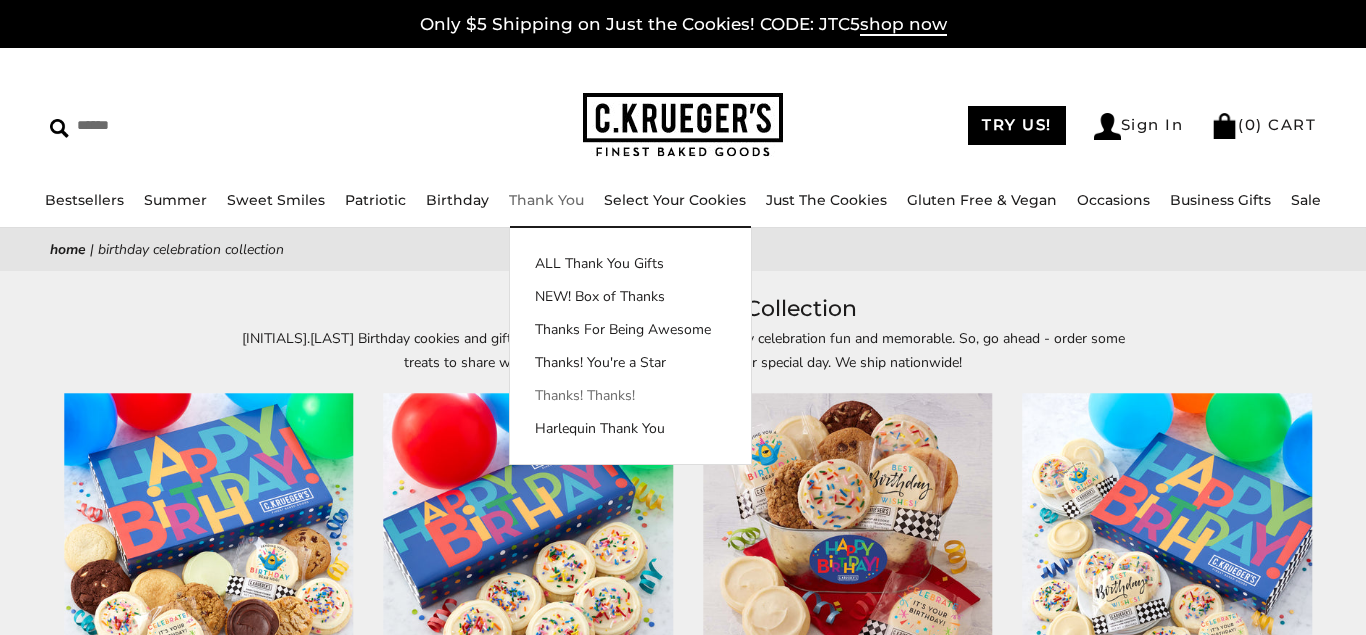 click on "Thanks! Thanks!" at bounding box center [630, 395] 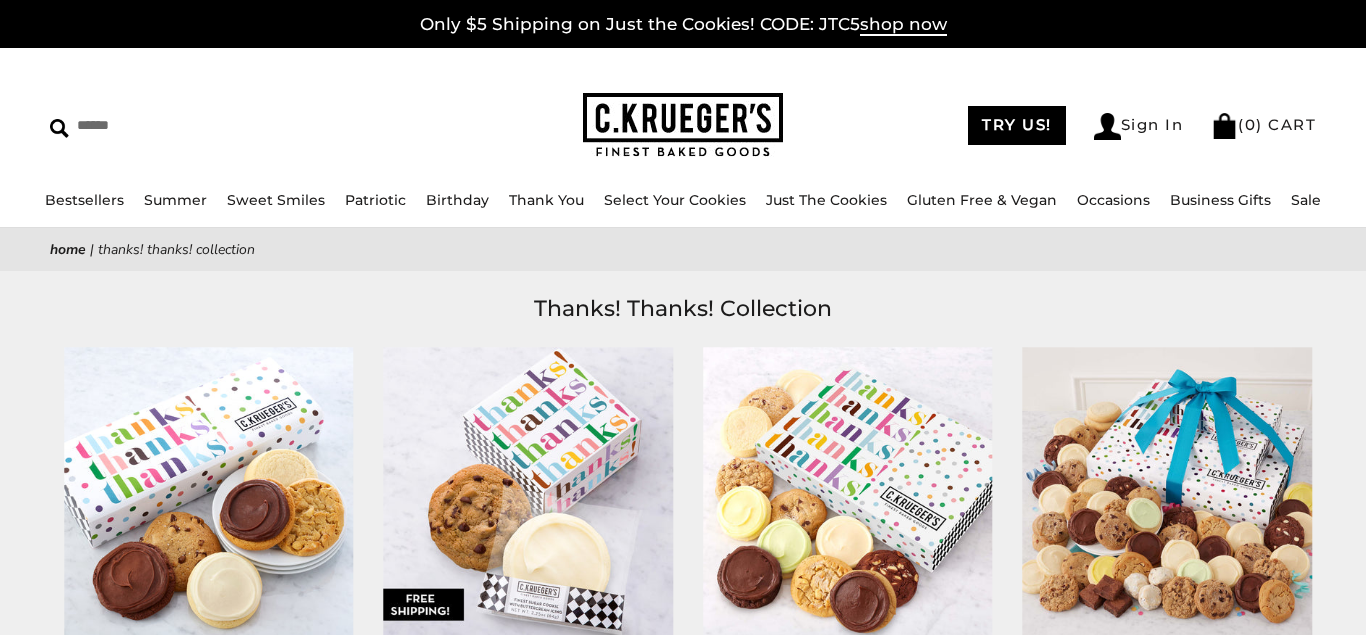 scroll, scrollTop: 0, scrollLeft: 0, axis: both 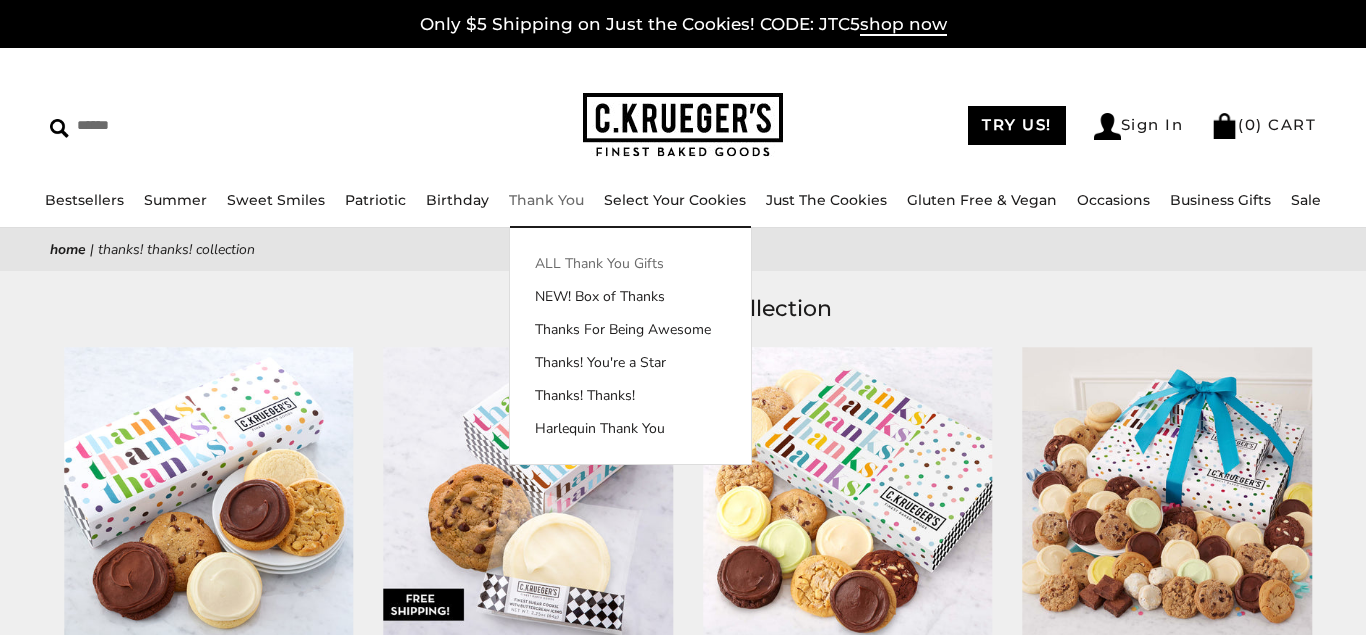 click on "ALL Thank You Gifts" at bounding box center (630, 263) 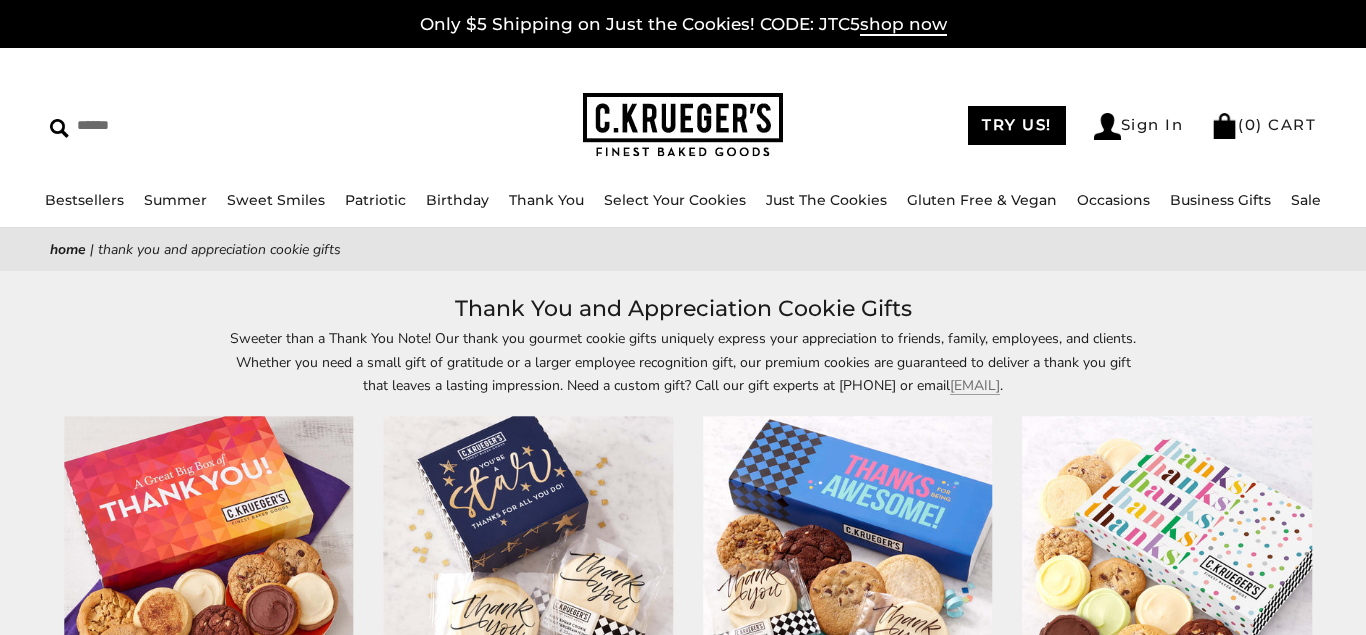 scroll, scrollTop: 0, scrollLeft: 0, axis: both 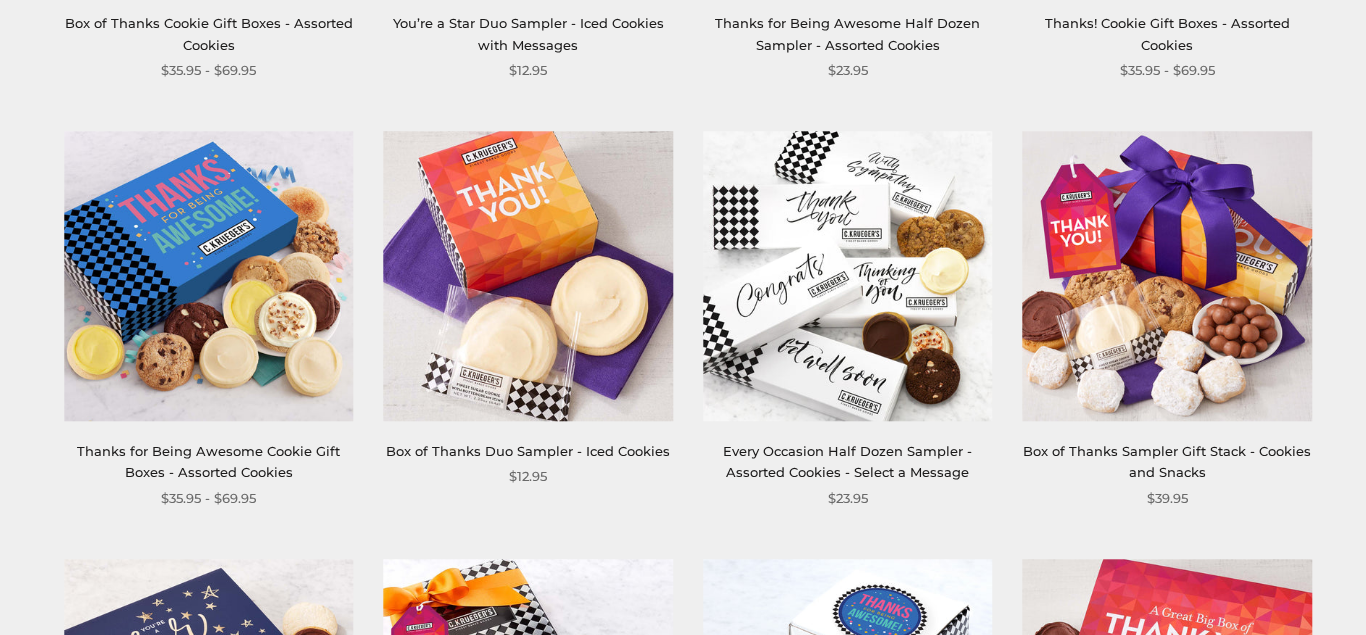 click on "**********" at bounding box center [683, 1187] 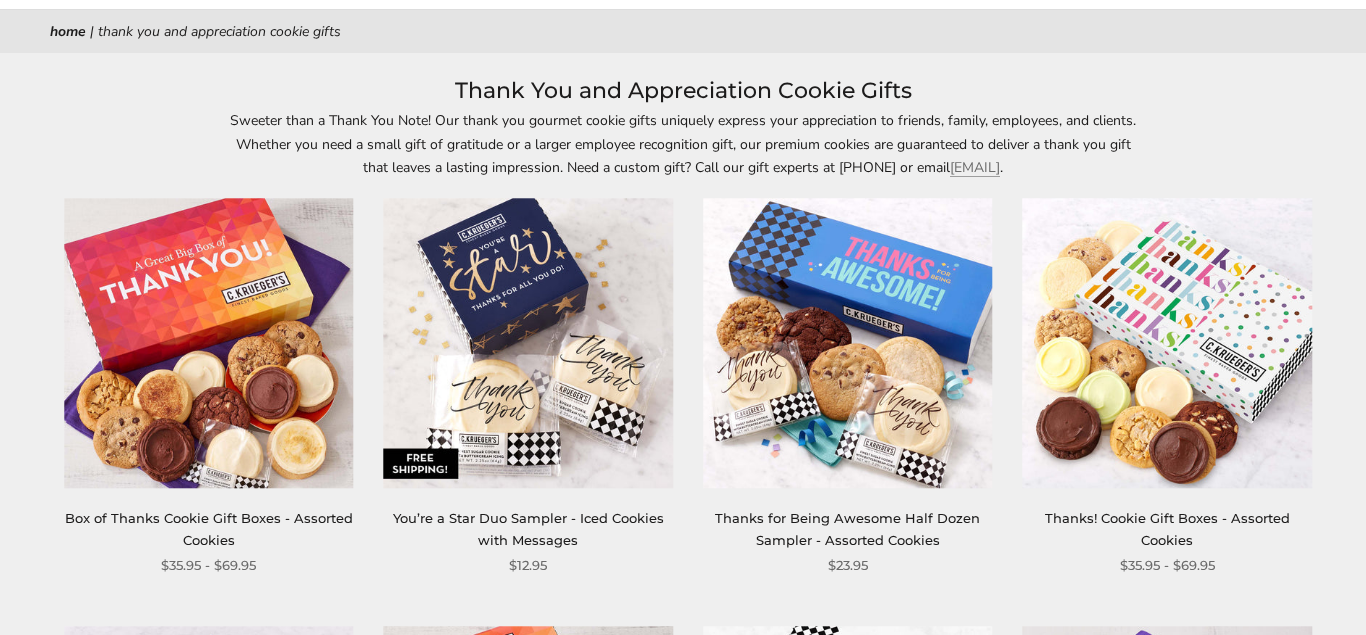 scroll, scrollTop: 0, scrollLeft: 0, axis: both 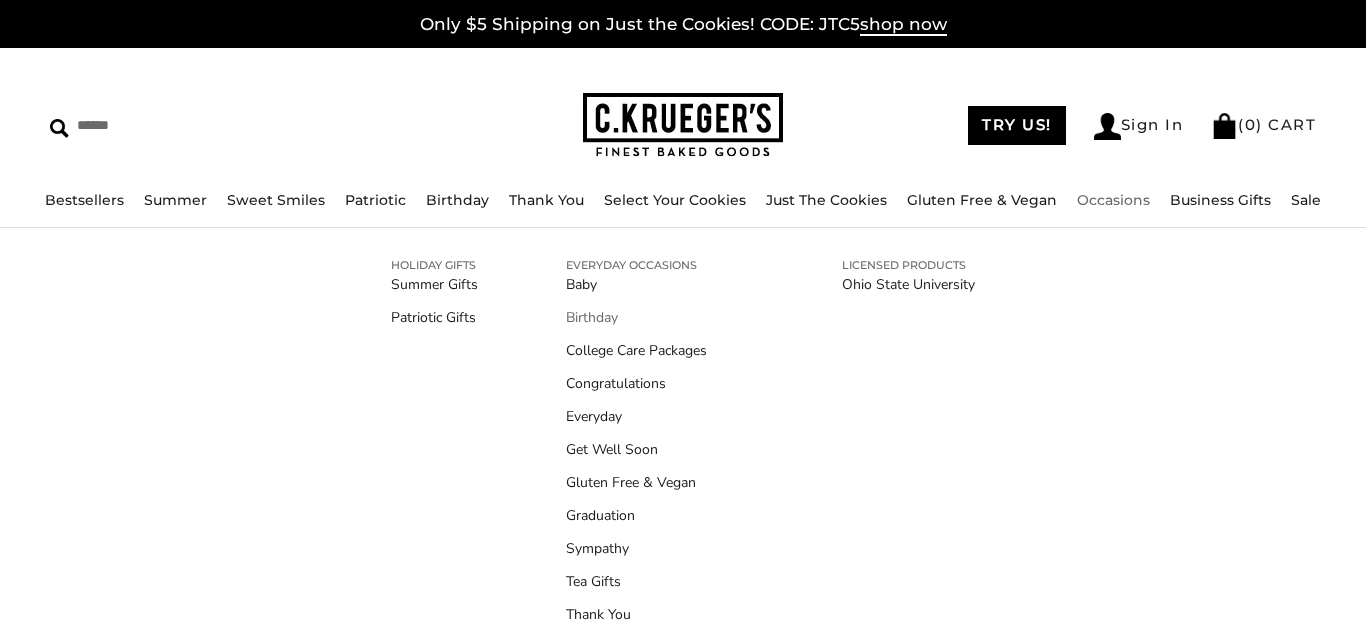 click on "Birthday" at bounding box center [660, 317] 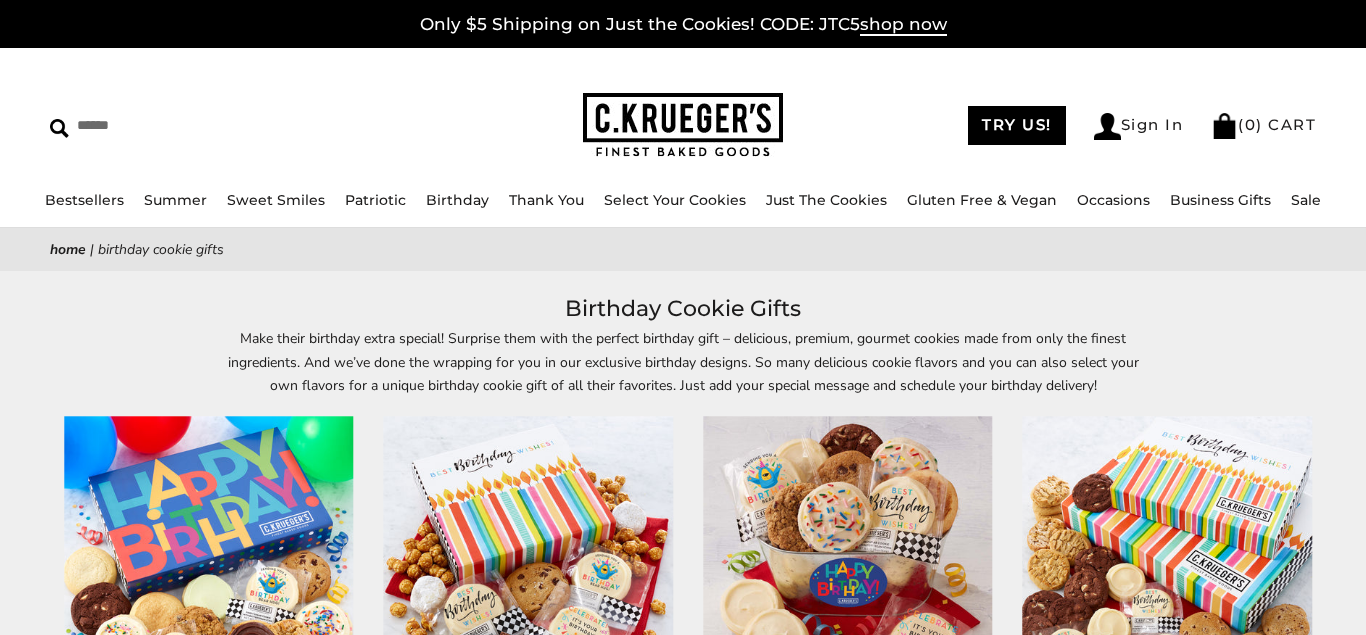 scroll, scrollTop: 0, scrollLeft: 0, axis: both 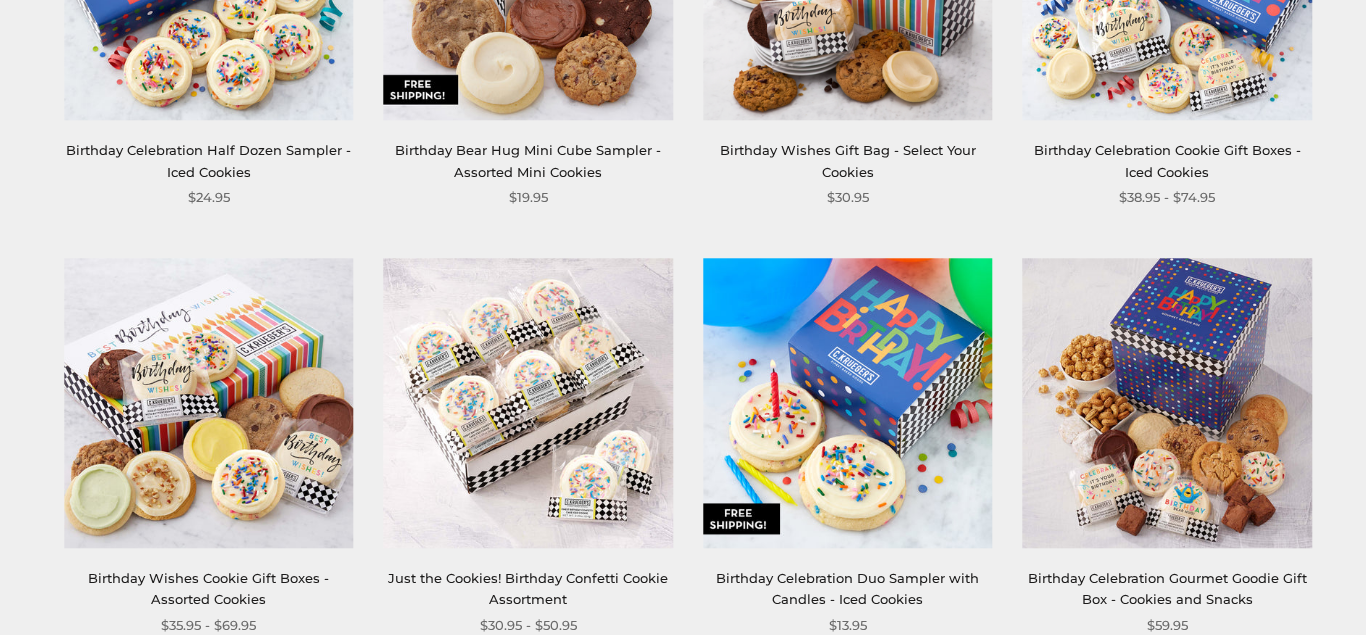 click at bounding box center [528, 402] 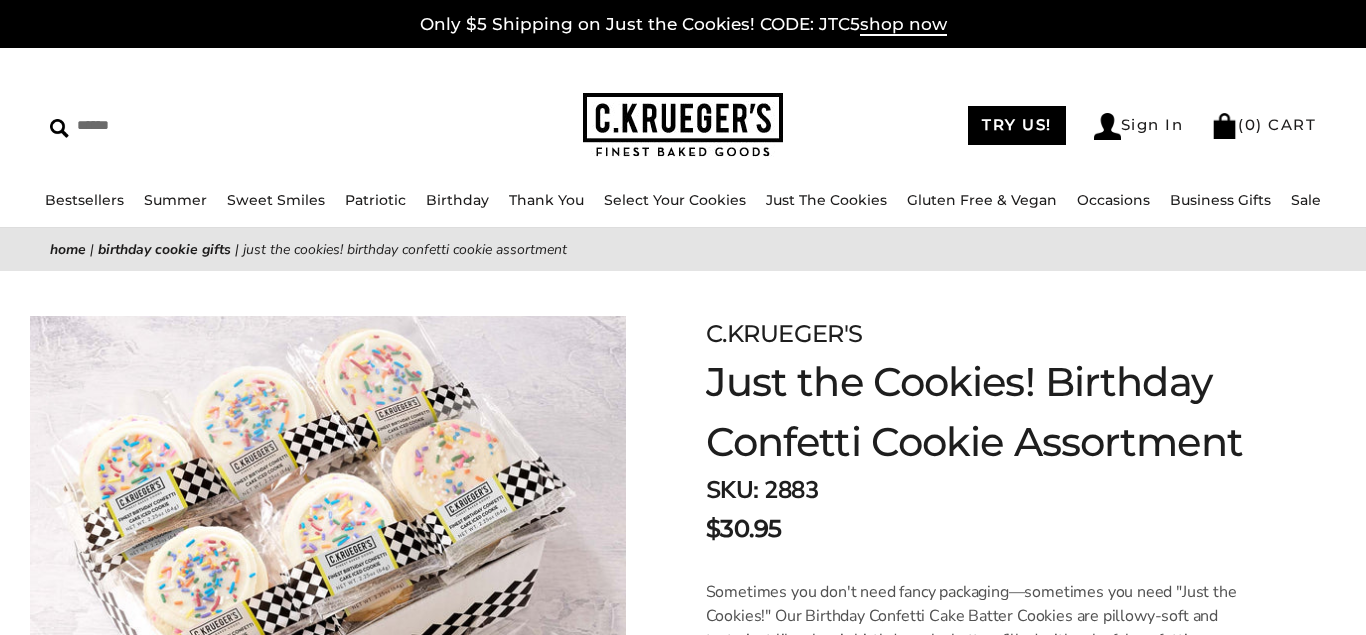 scroll, scrollTop: 0, scrollLeft: 0, axis: both 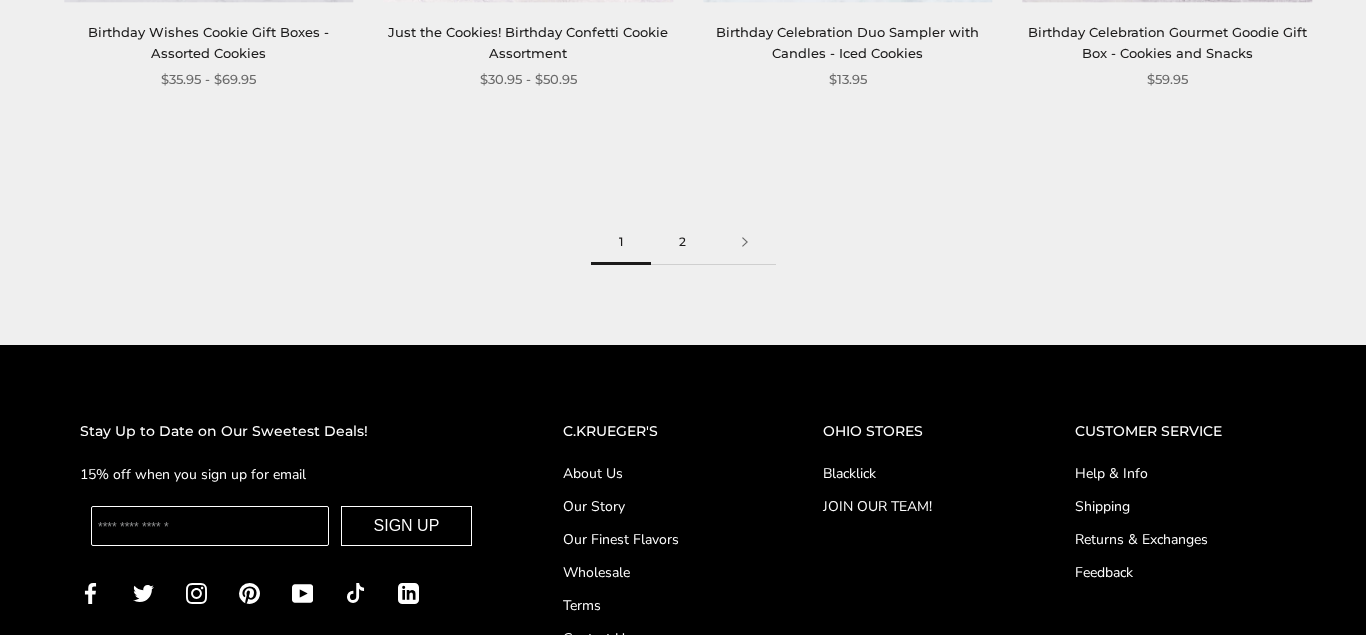 click on "2" at bounding box center [682, 242] 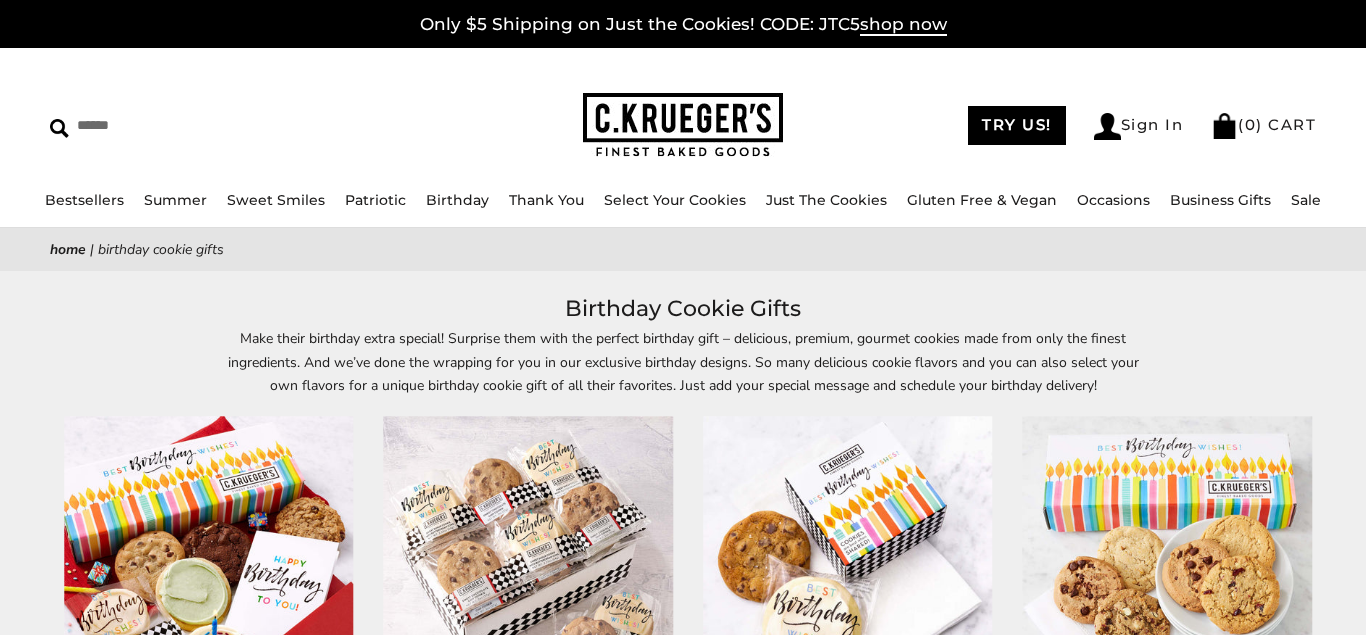 scroll, scrollTop: 0, scrollLeft: 0, axis: both 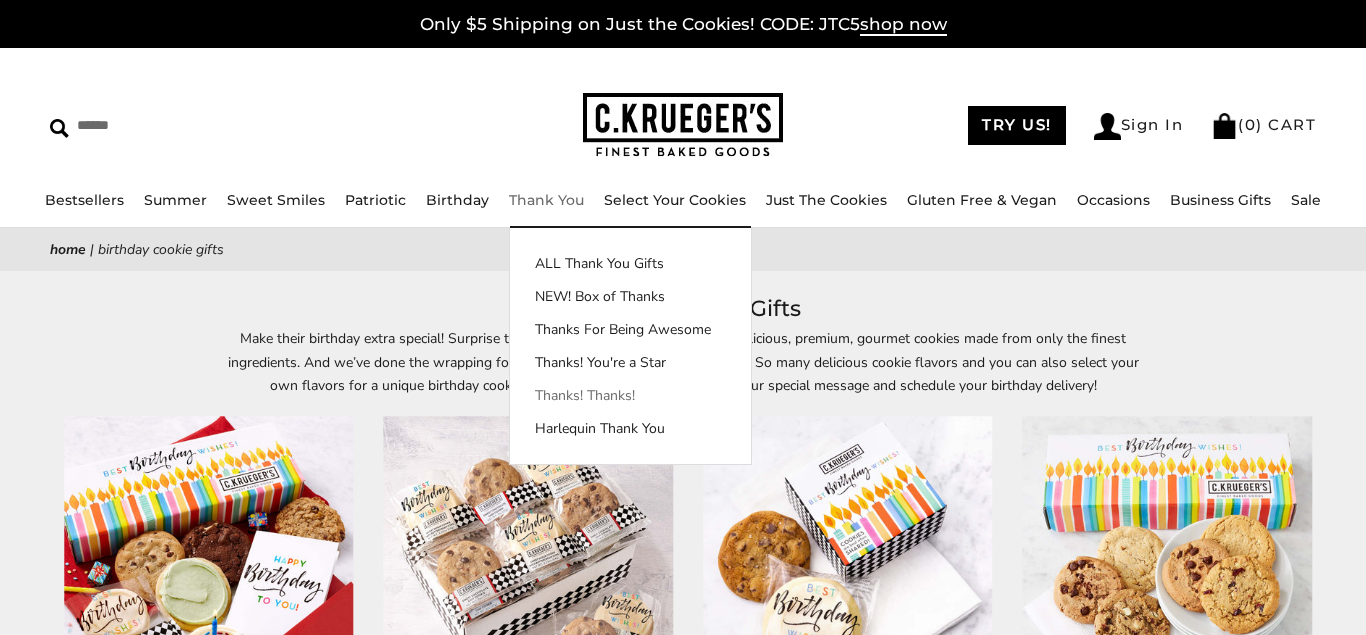 click on "Thanks! Thanks!" at bounding box center [630, 395] 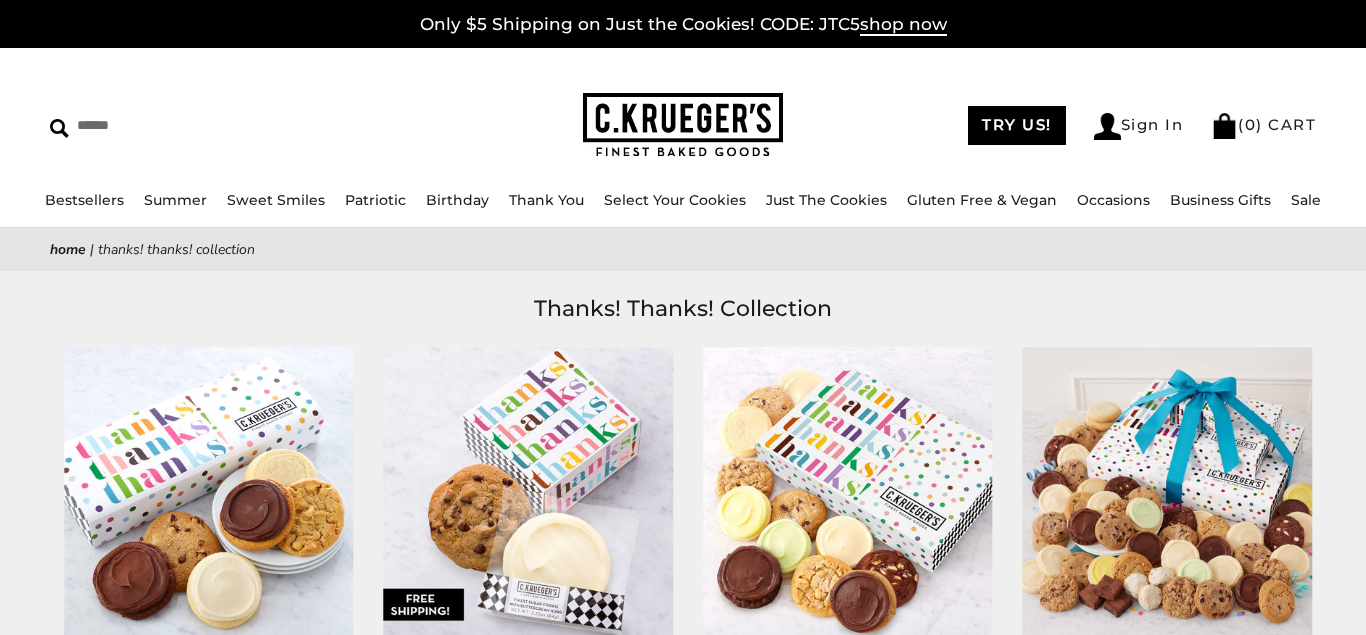 scroll, scrollTop: 0, scrollLeft: 0, axis: both 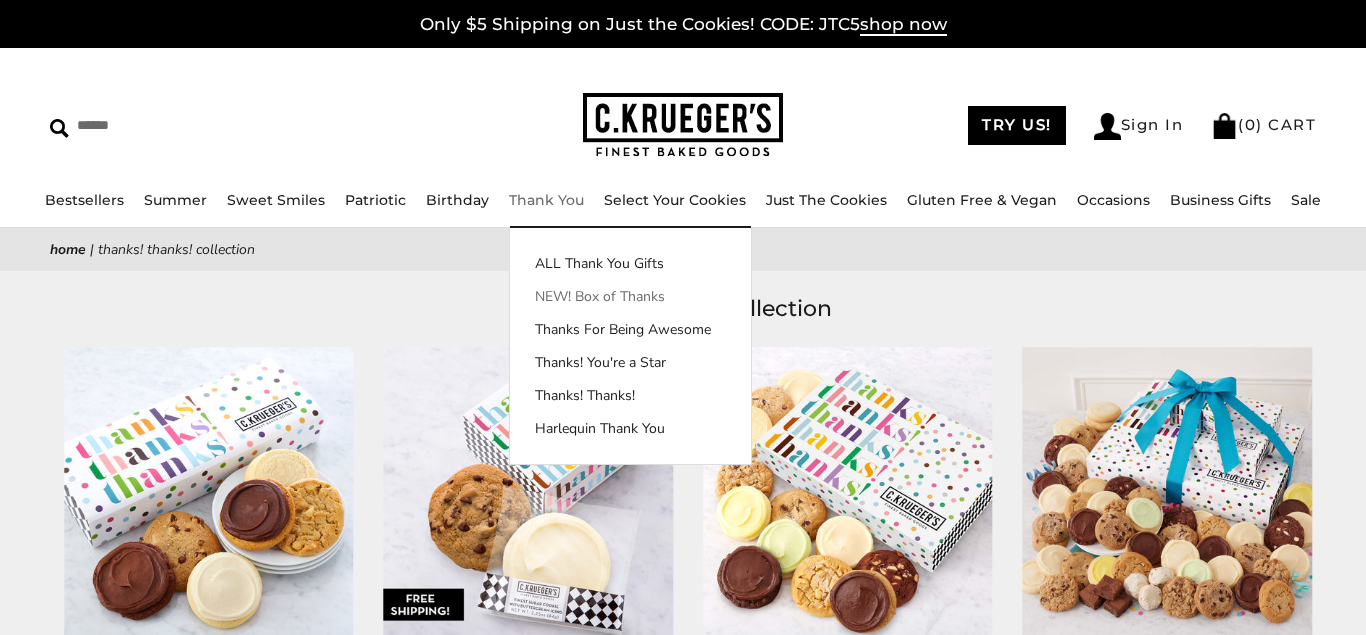 click on "NEW! Box of Thanks" at bounding box center (630, 296) 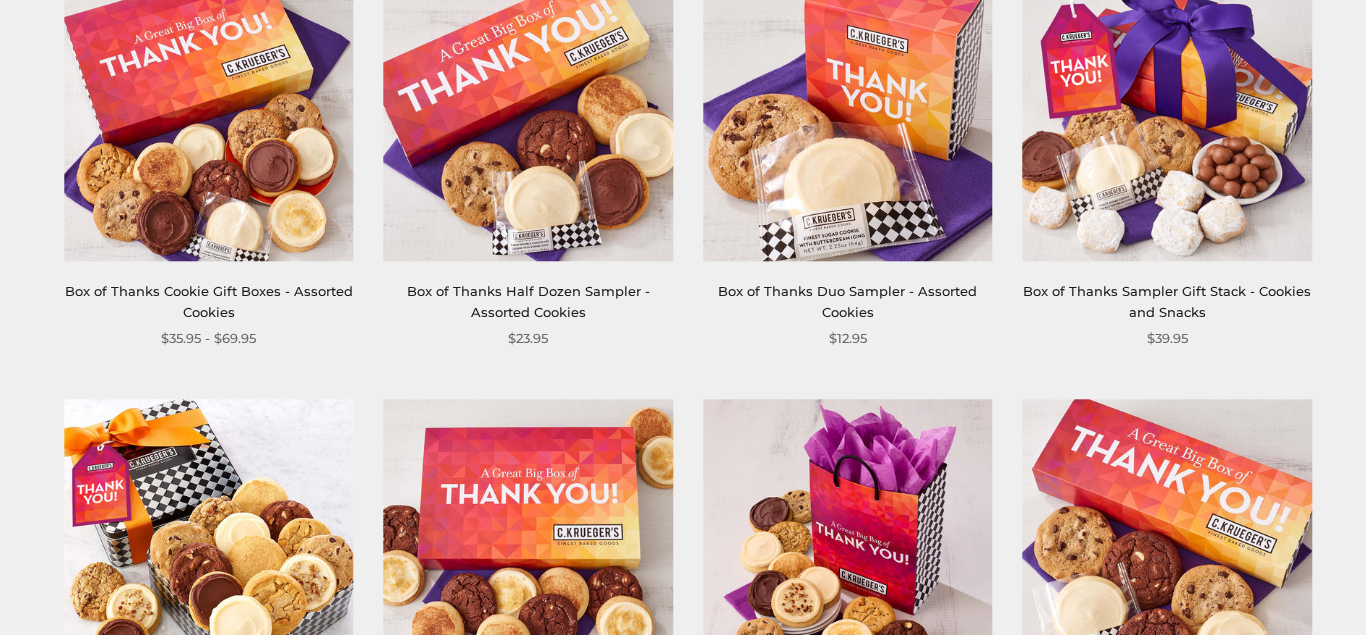 scroll, scrollTop: 0, scrollLeft: 0, axis: both 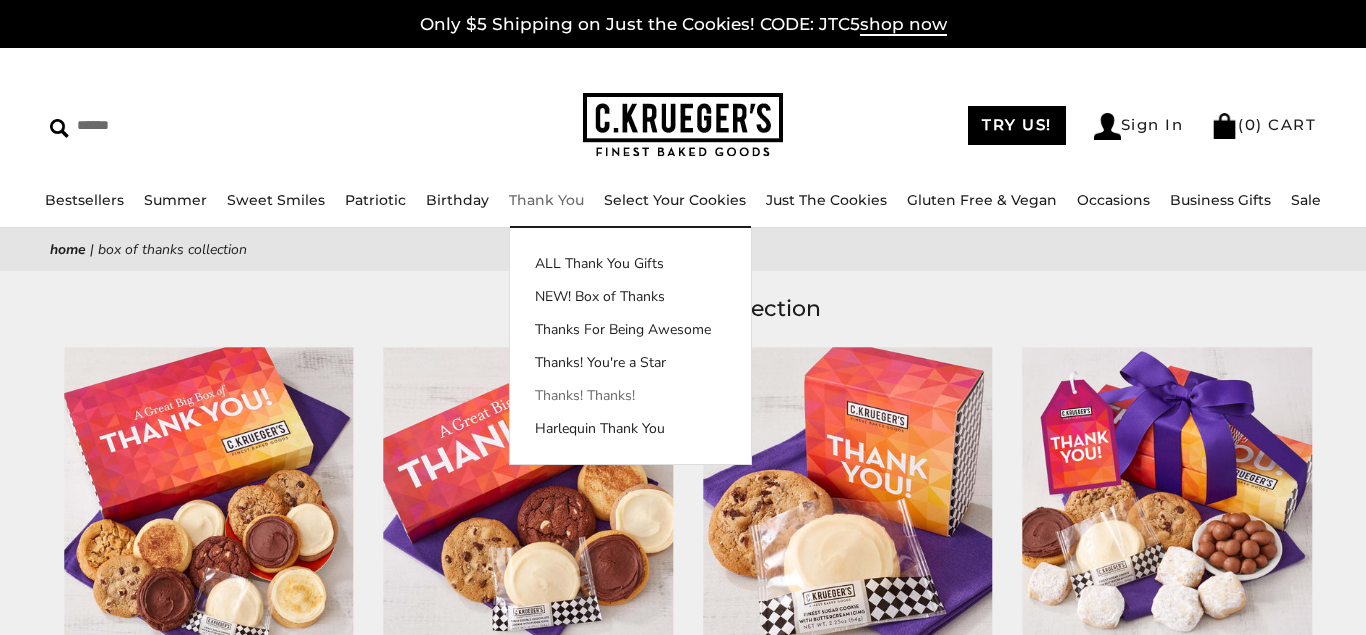 click on "Thanks! Thanks!" at bounding box center [630, 395] 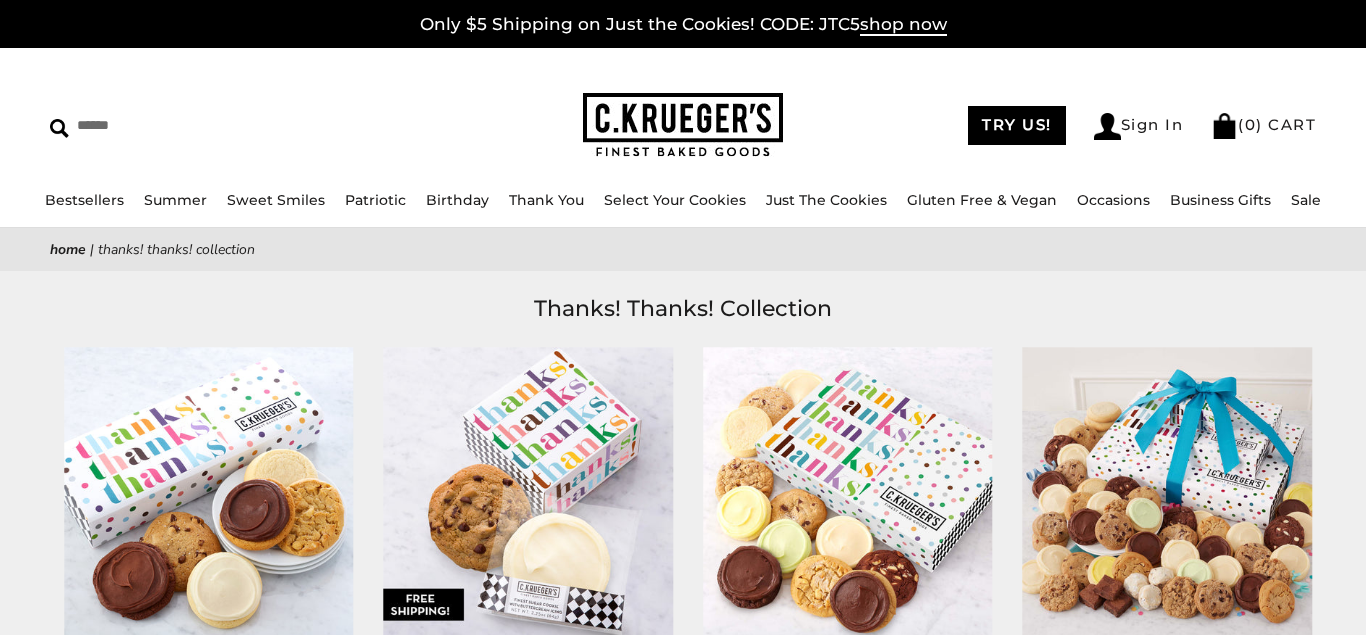 scroll, scrollTop: 0, scrollLeft: 0, axis: both 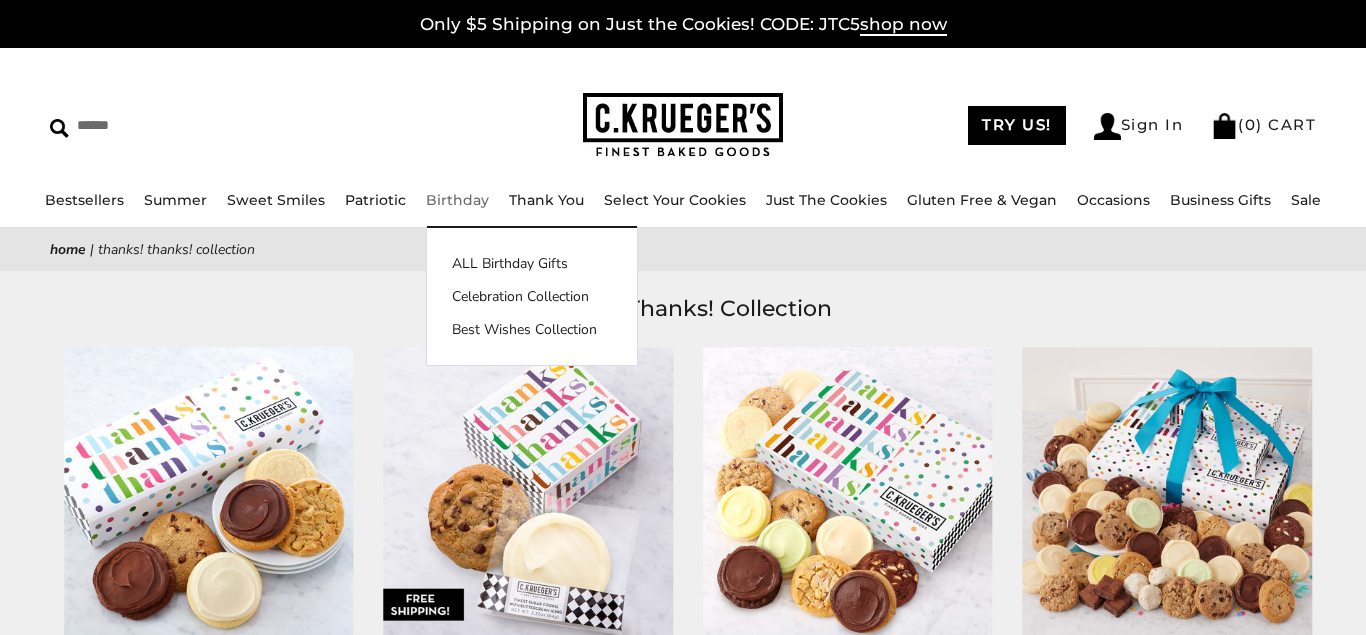 click at bounding box center [683, 125] 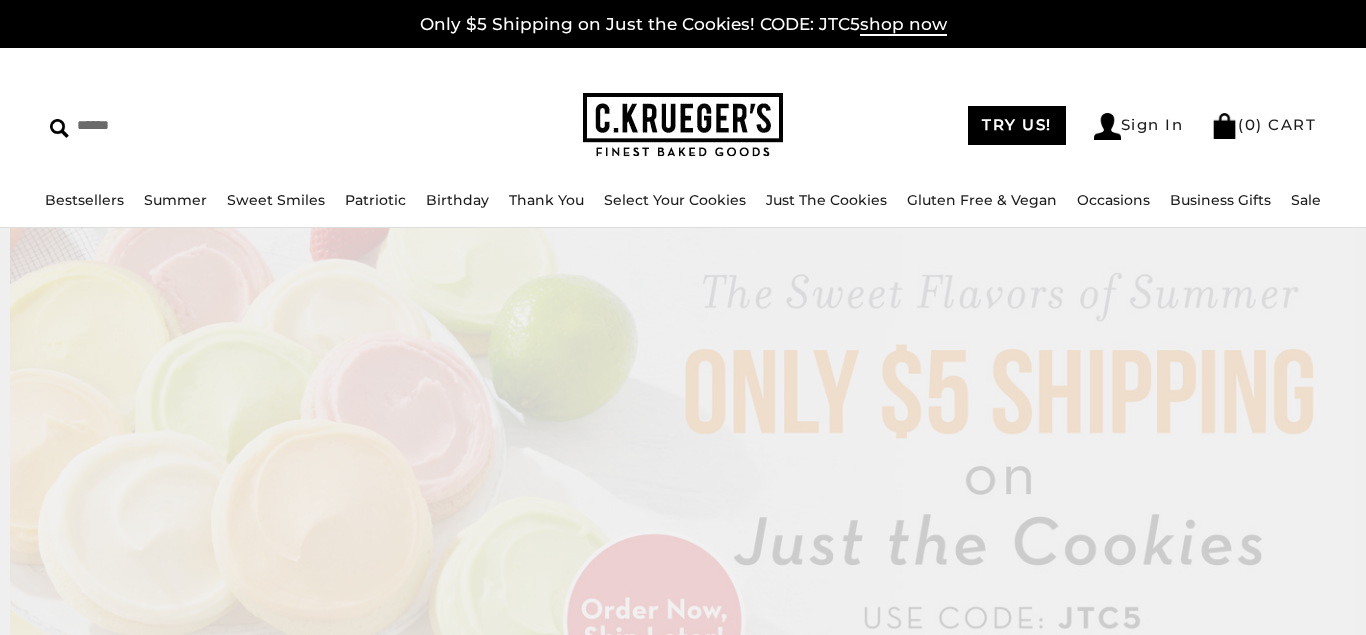 scroll, scrollTop: 0, scrollLeft: 0, axis: both 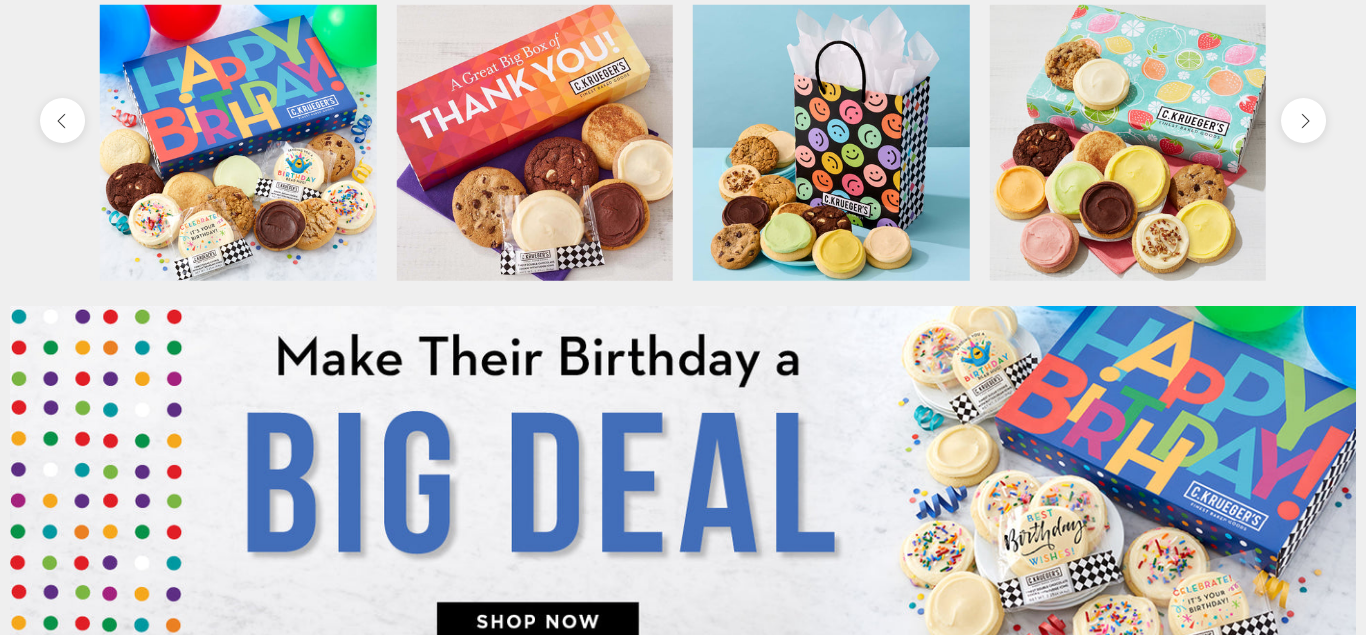 click 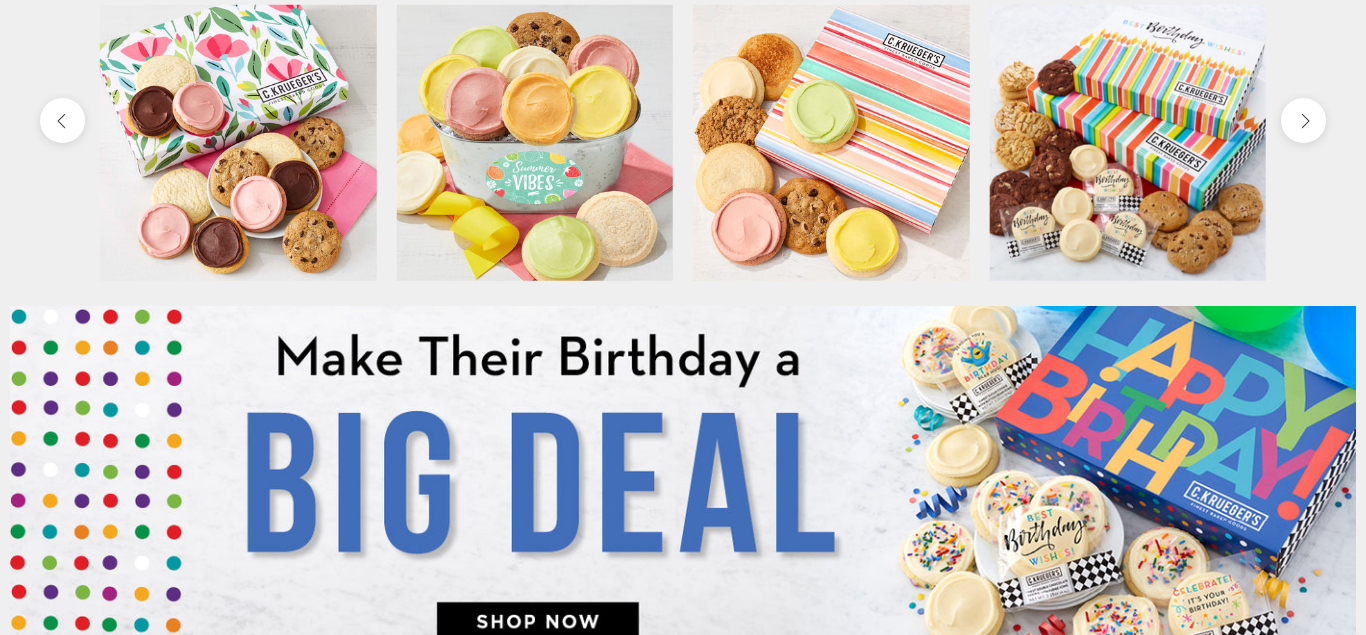 click 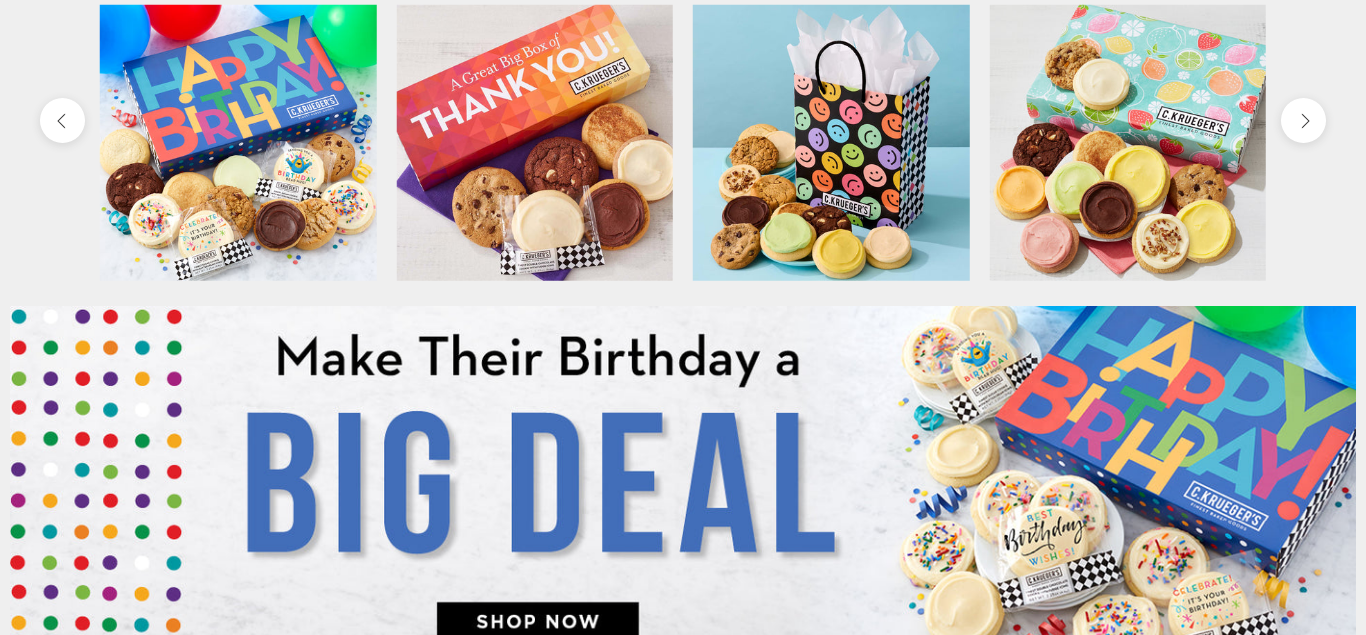 click at bounding box center [1303, 119] 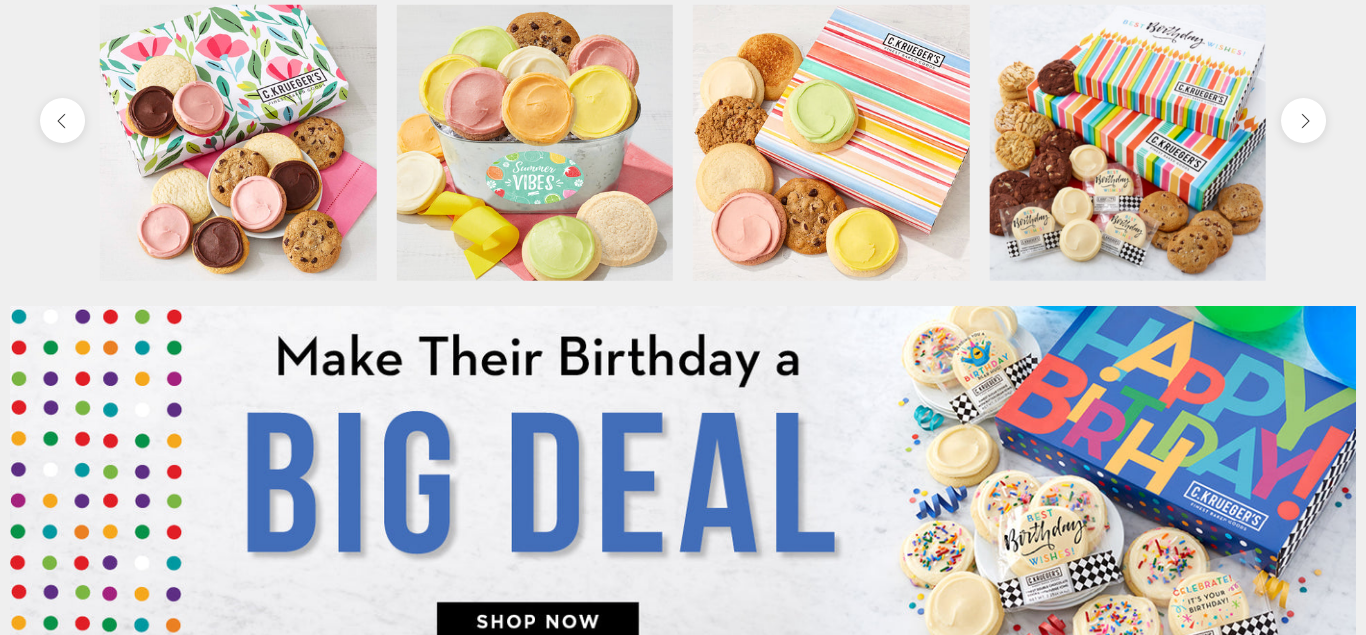 click at bounding box center [683, 142] 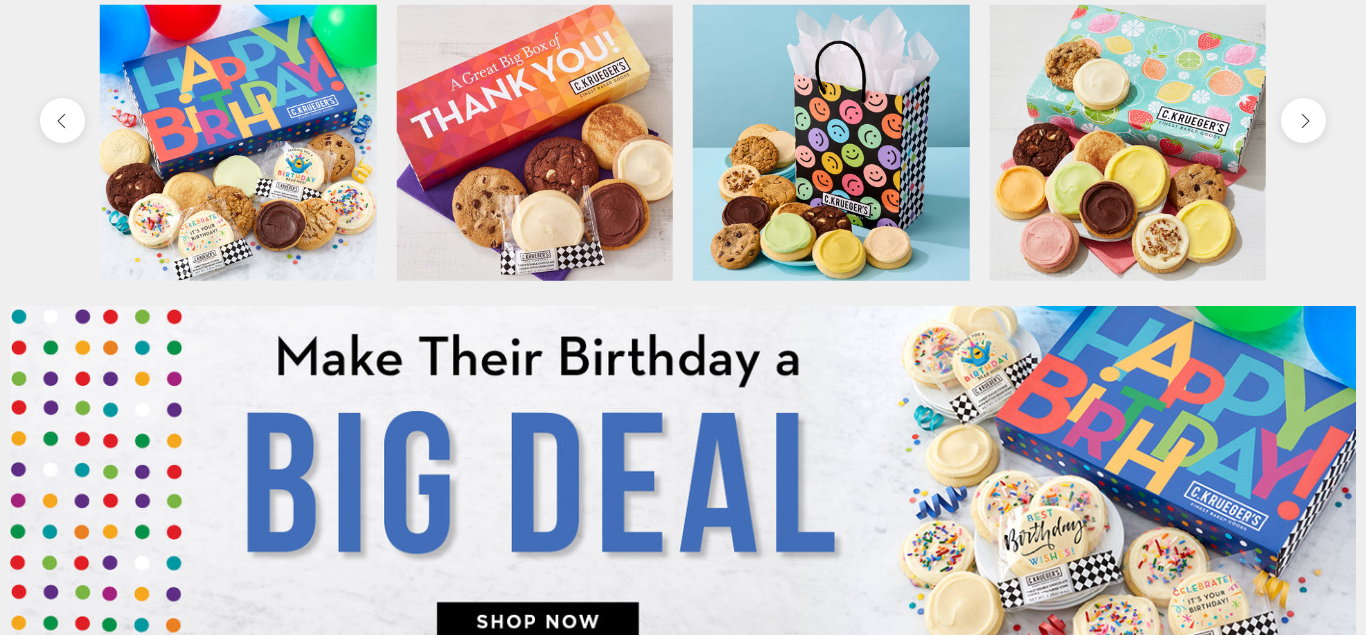 click at bounding box center [1303, 119] 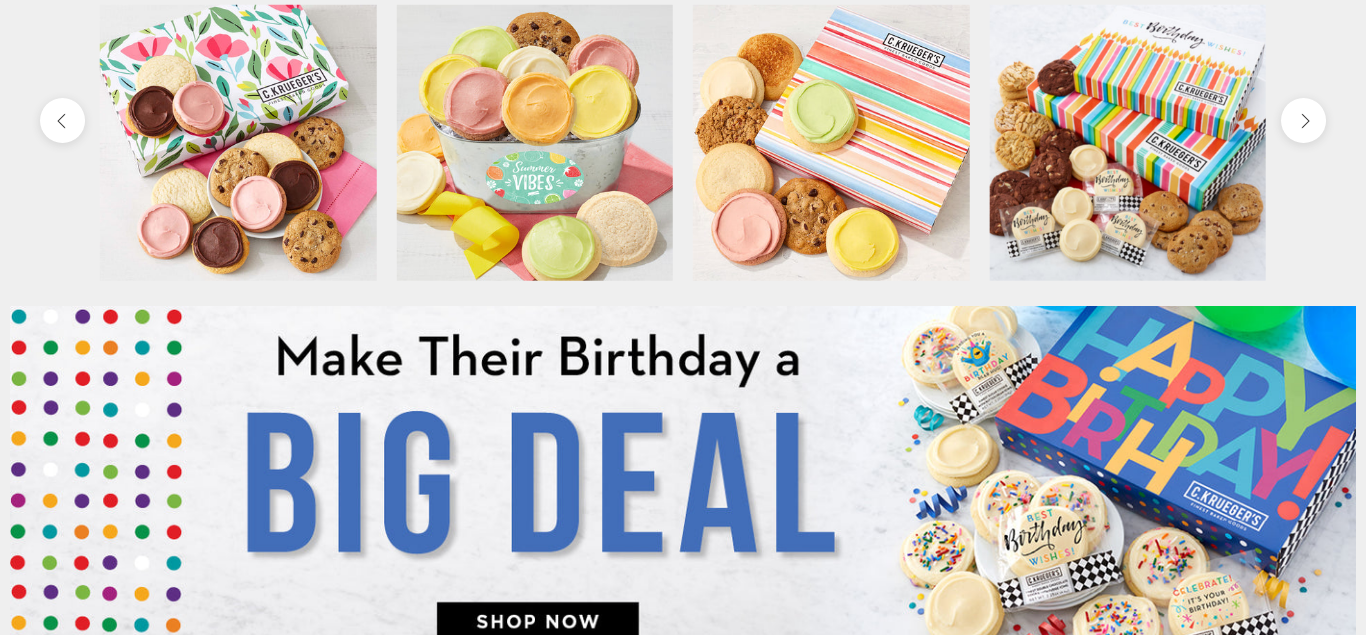 click at bounding box center [1303, 119] 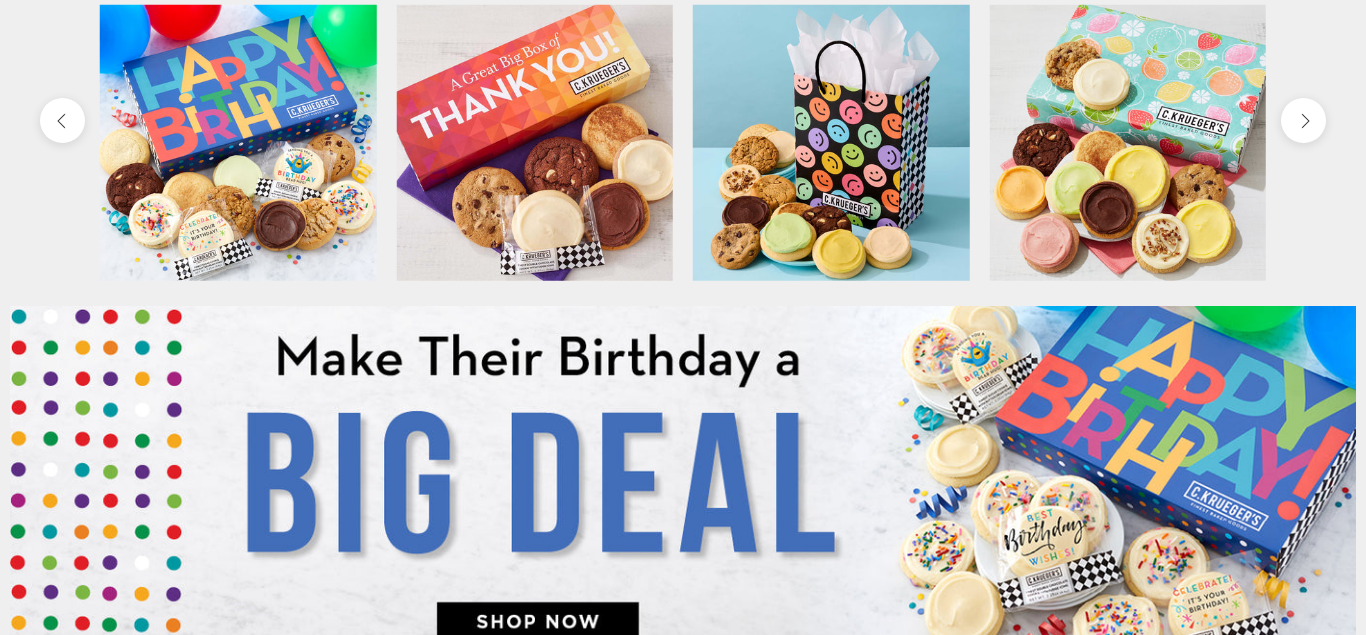 click at bounding box center [1303, 119] 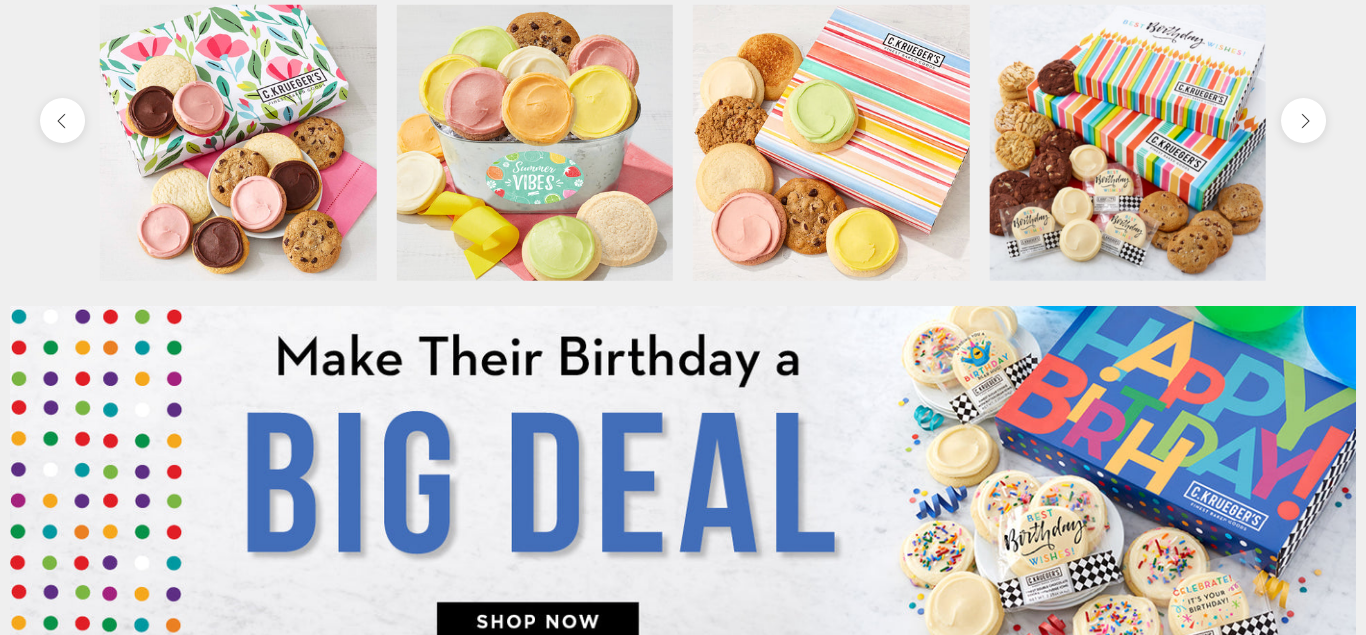 click at bounding box center [1303, 119] 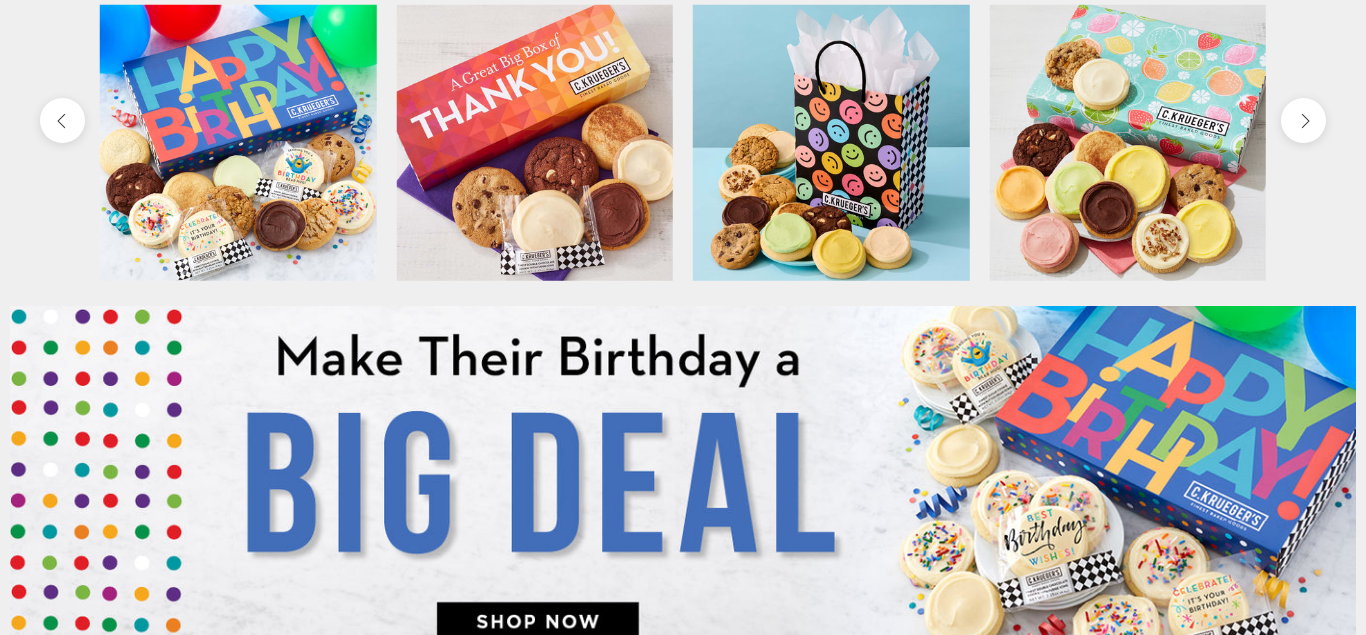 click at bounding box center (62, 119) 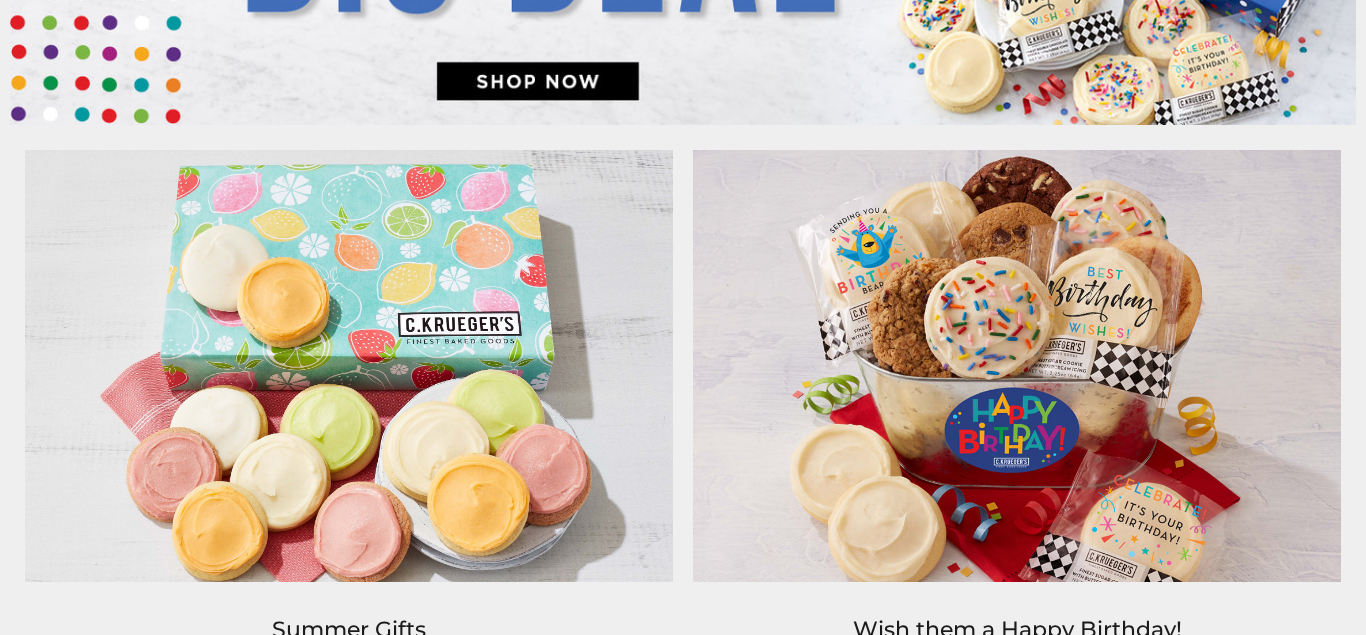 scroll, scrollTop: 1365, scrollLeft: 0, axis: vertical 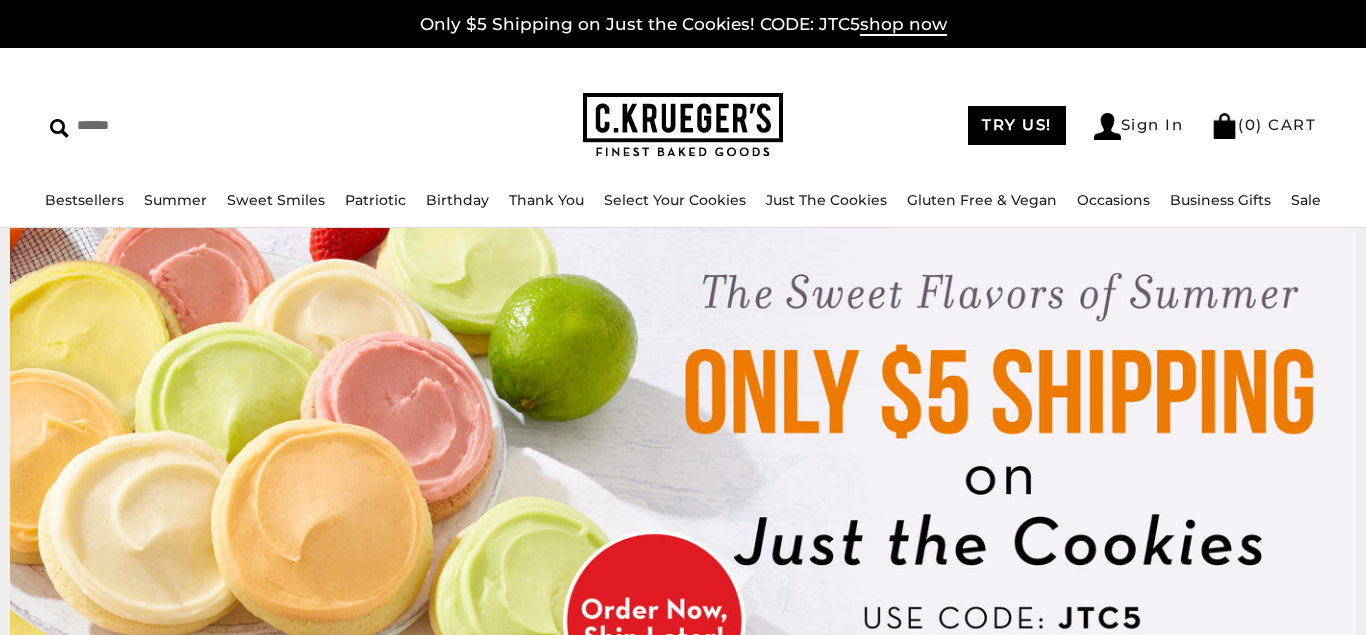 click at bounding box center [683, 125] 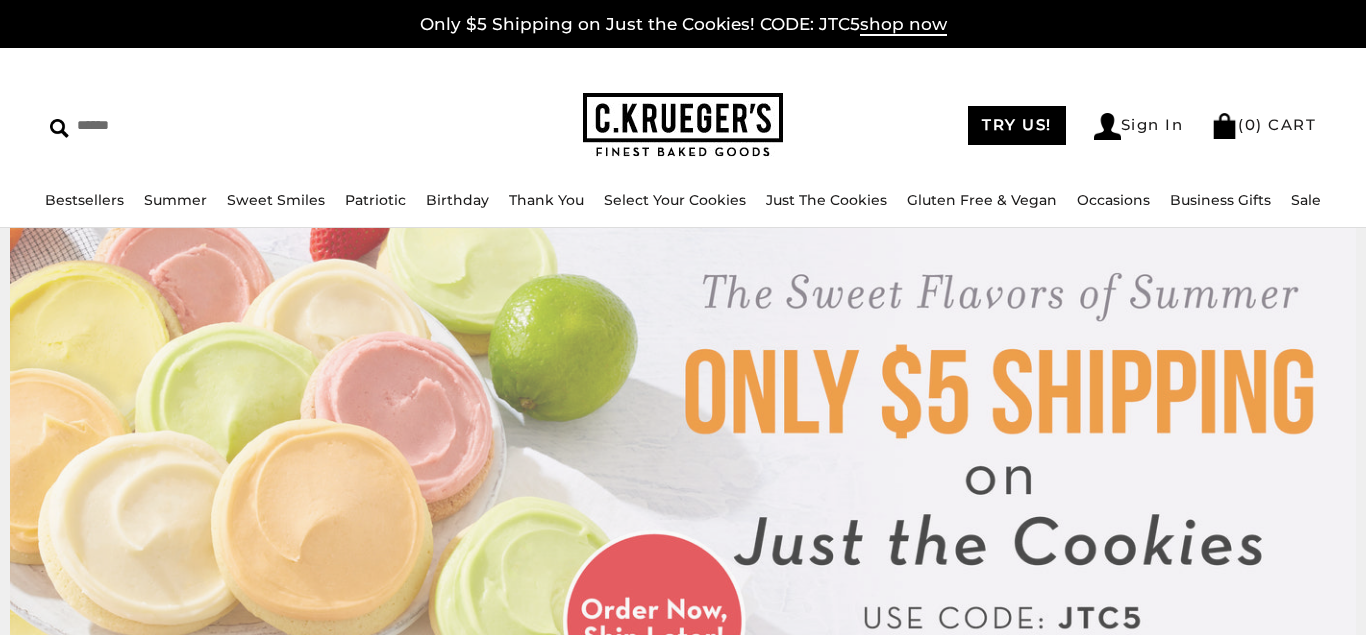 scroll, scrollTop: 0, scrollLeft: 0, axis: both 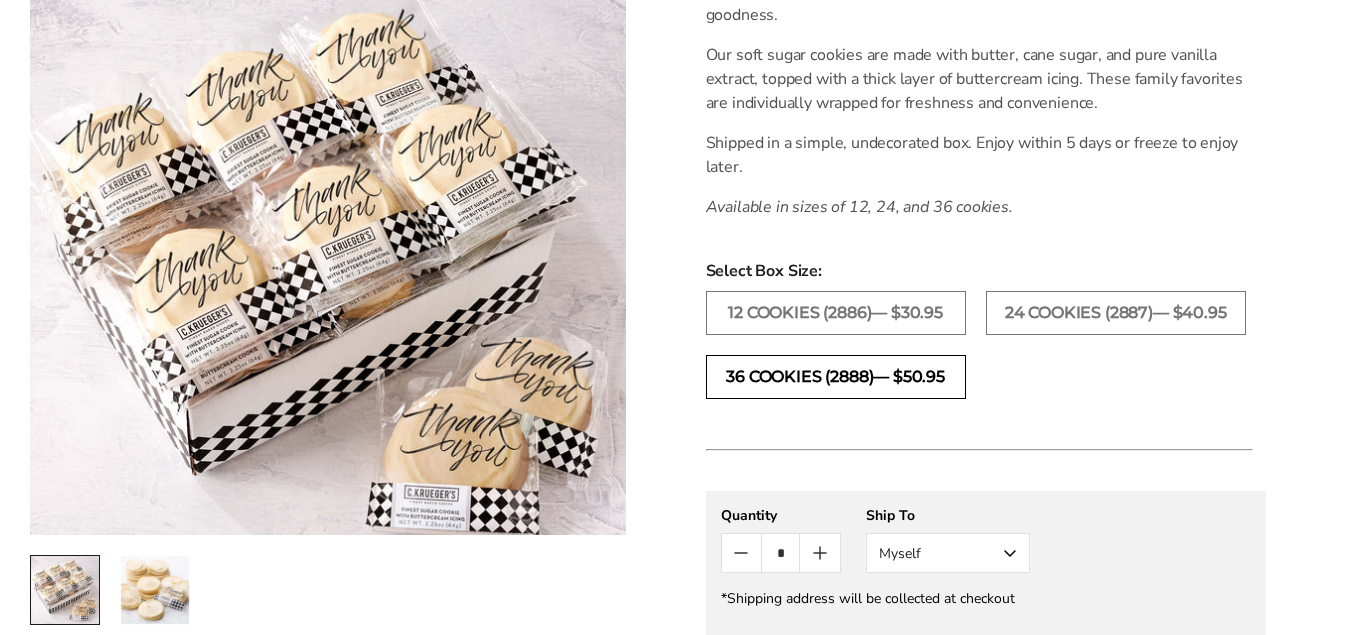 click on "36 COOKIES (2888)— $50.95" at bounding box center (836, 377) 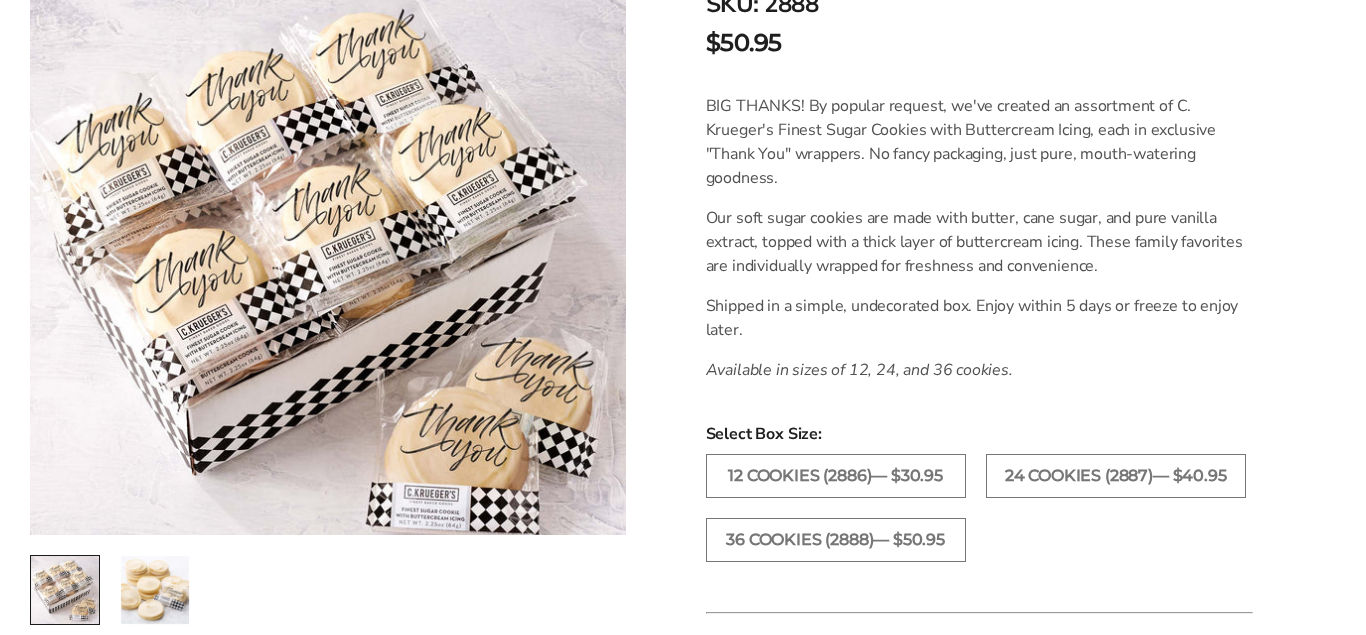 scroll, scrollTop: 478, scrollLeft: 0, axis: vertical 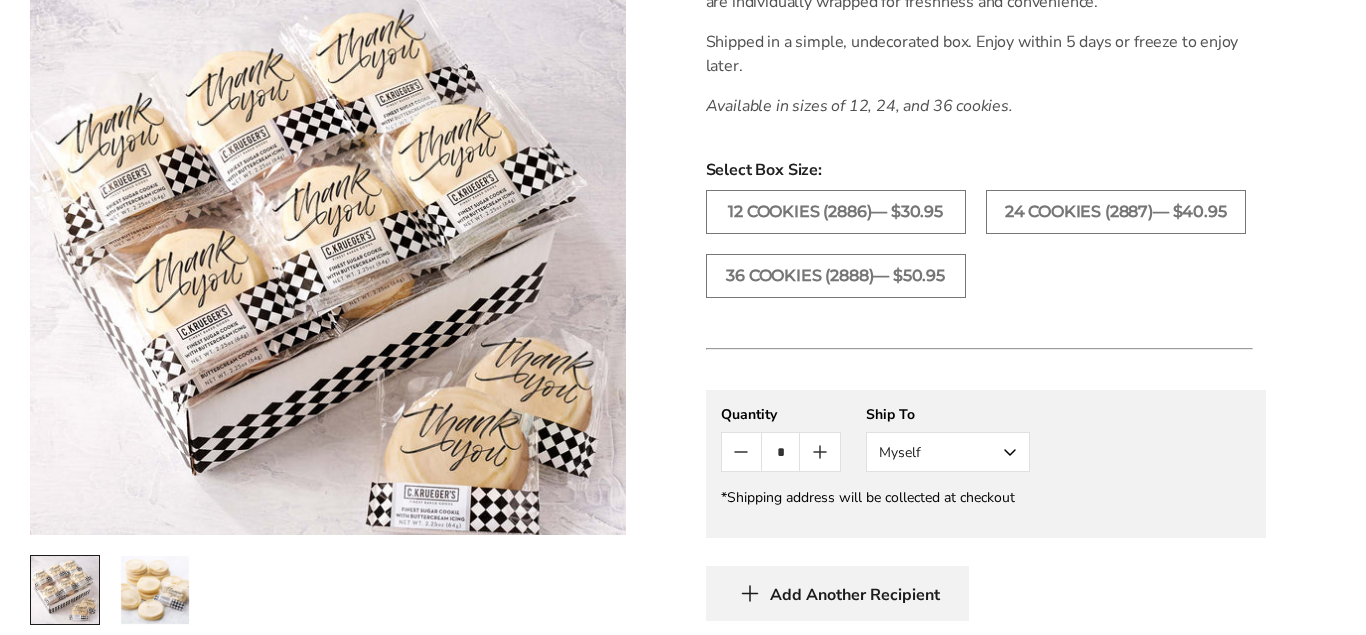 click 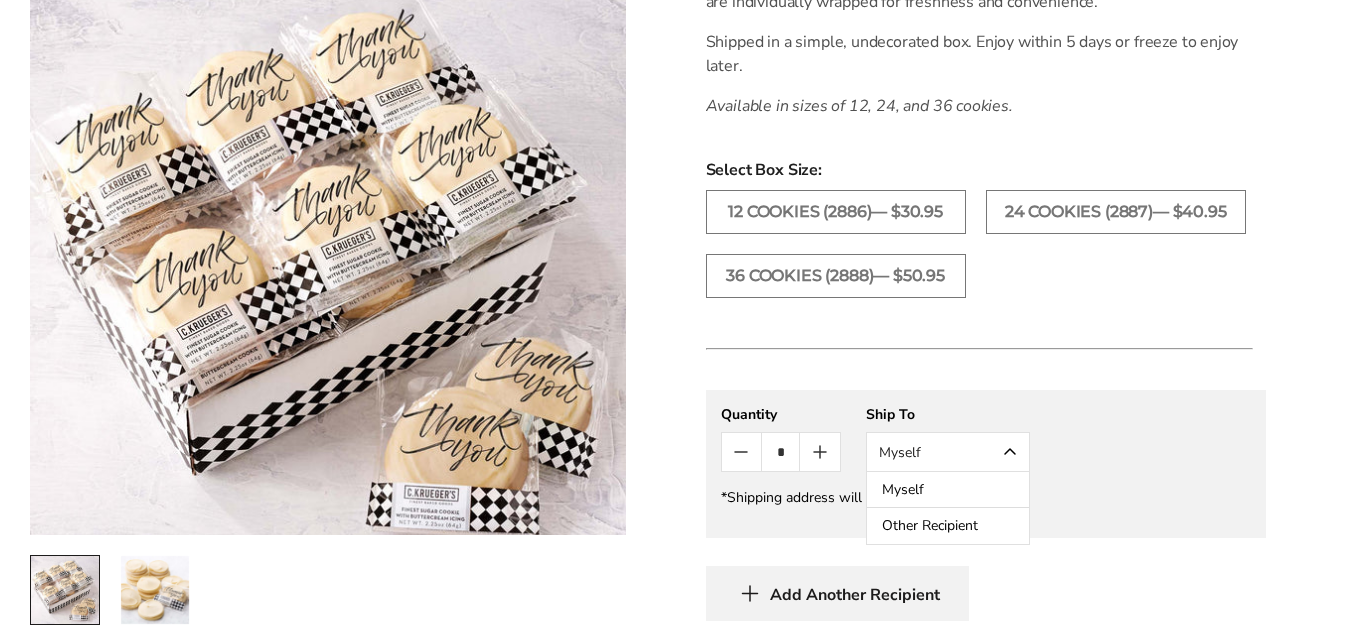 click on "Other Recipient" at bounding box center [948, 526] 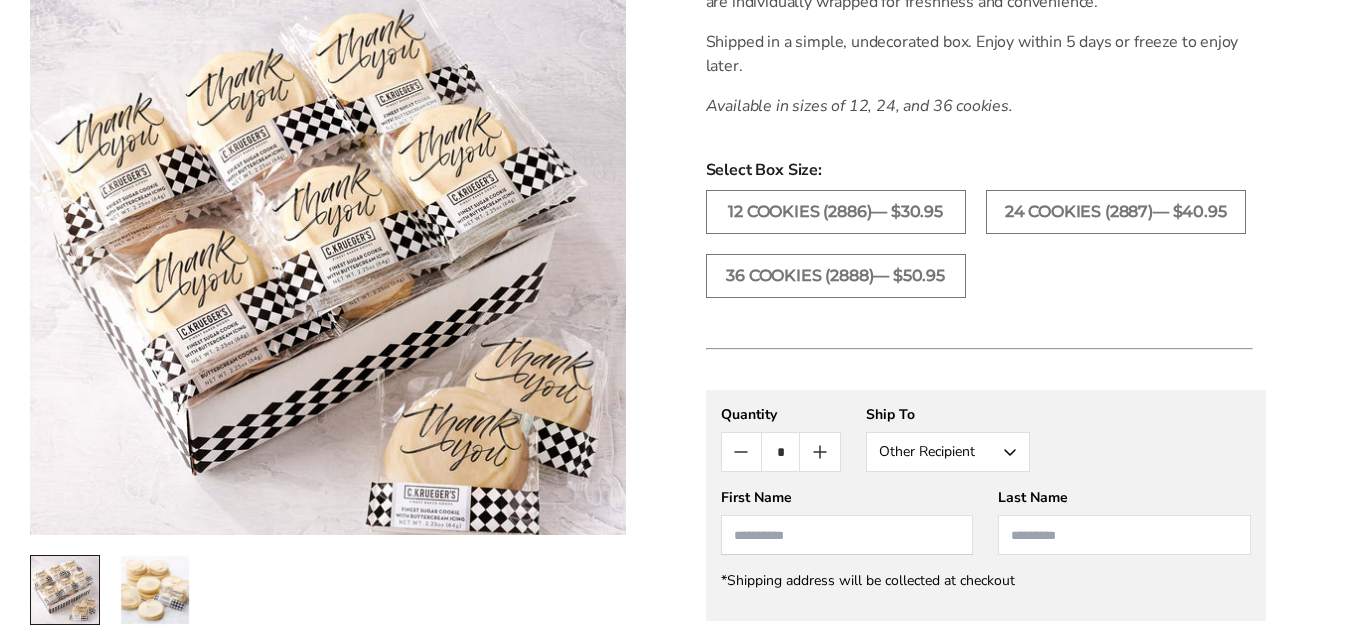 click at bounding box center [847, 535] 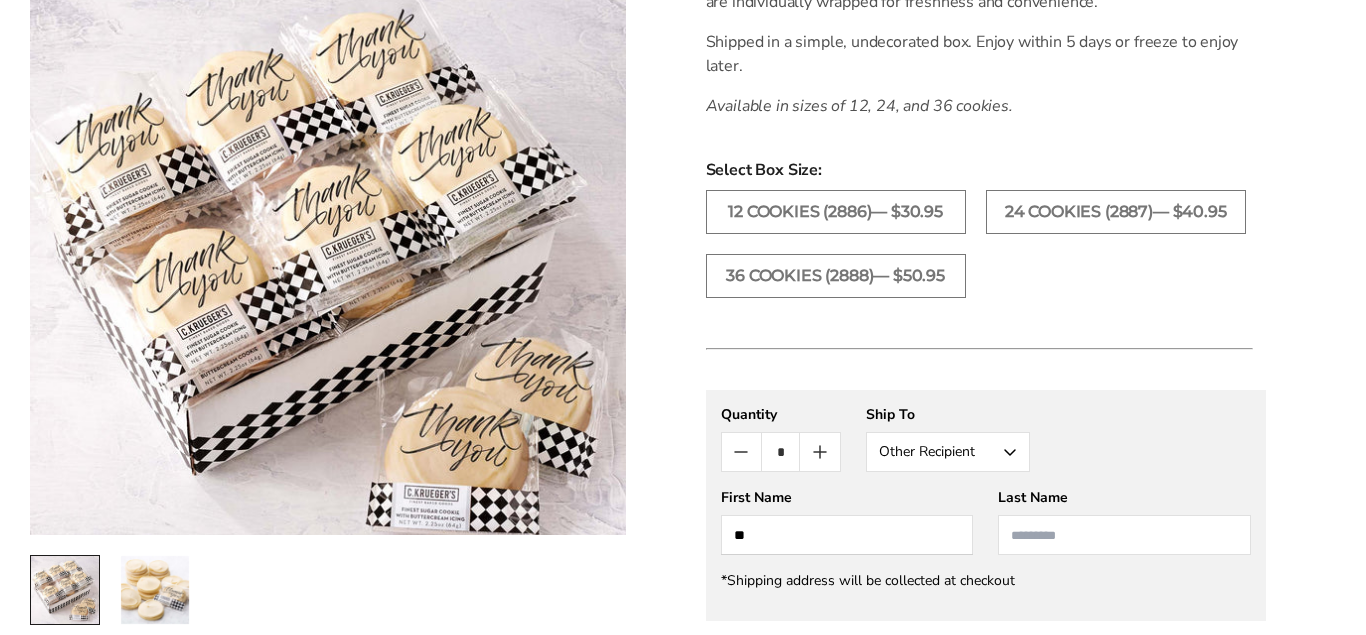 type on "*" 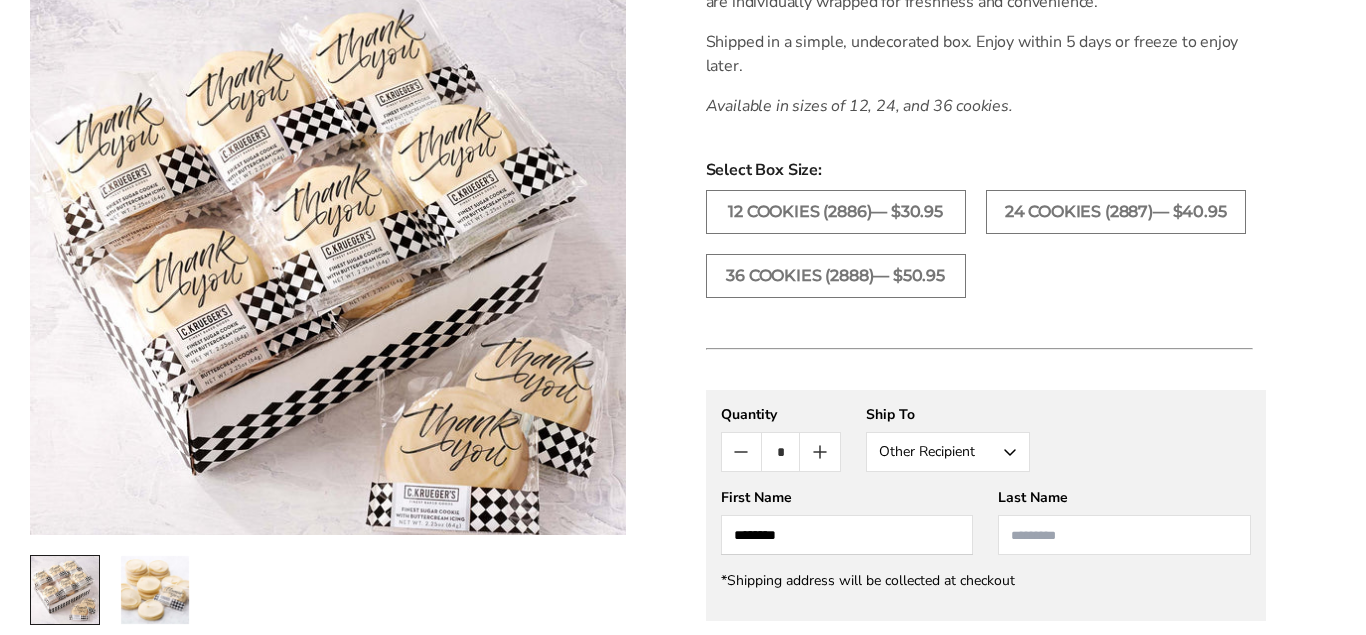 type on "********" 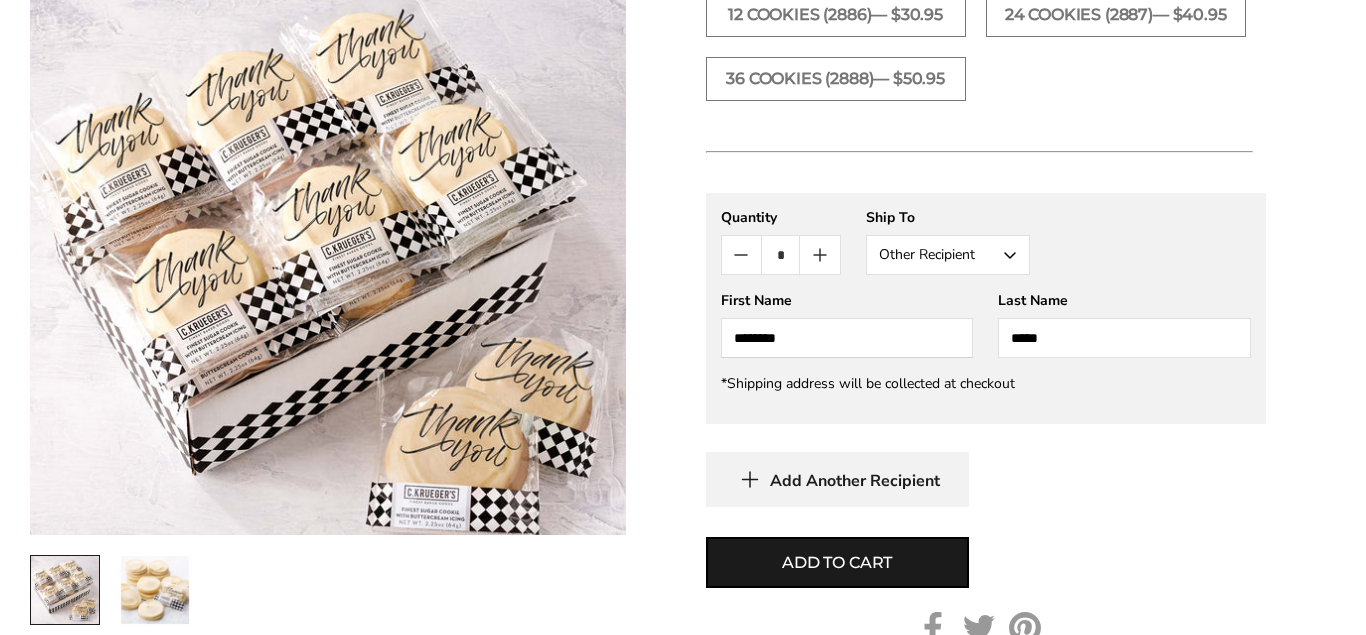 scroll, scrollTop: 1064, scrollLeft: 0, axis: vertical 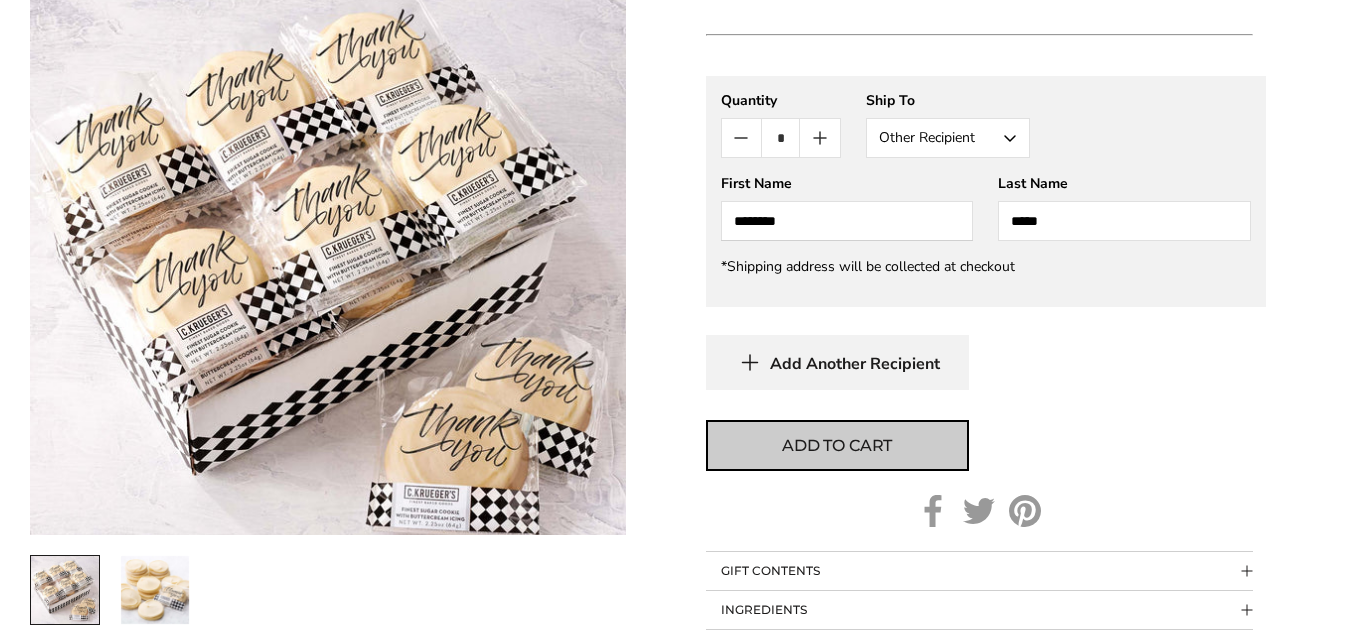 type on "*****" 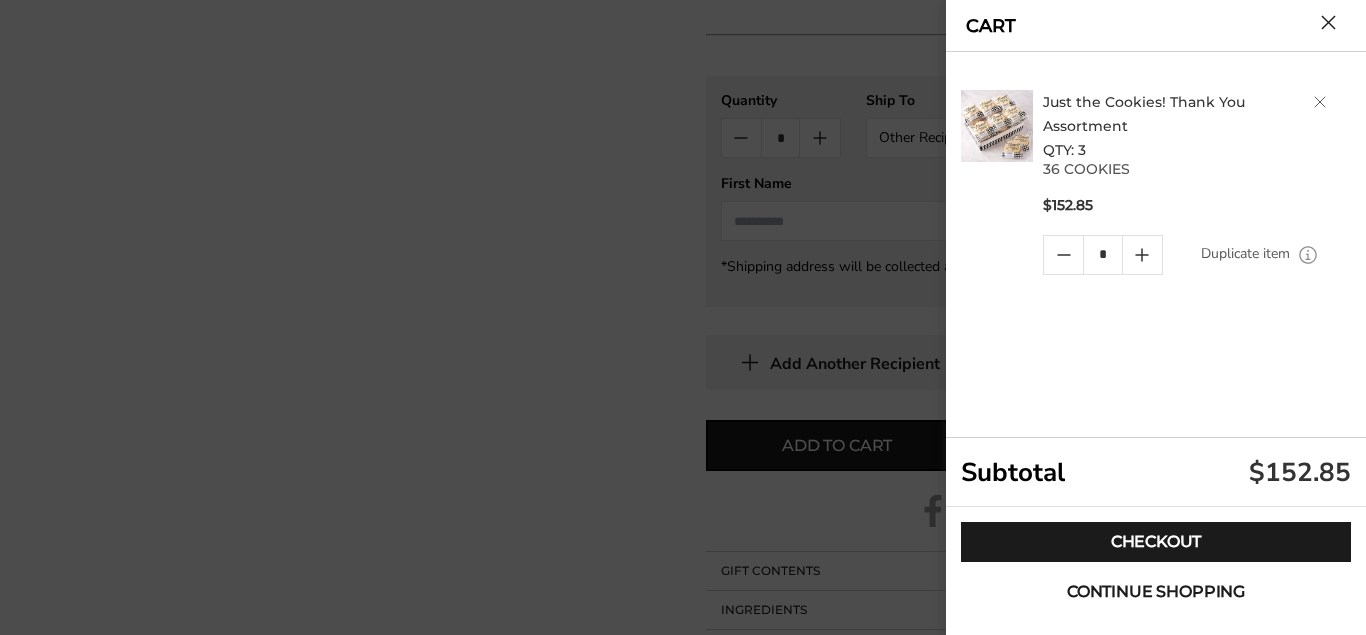 click on "Continue shopping" at bounding box center (1156, 592) 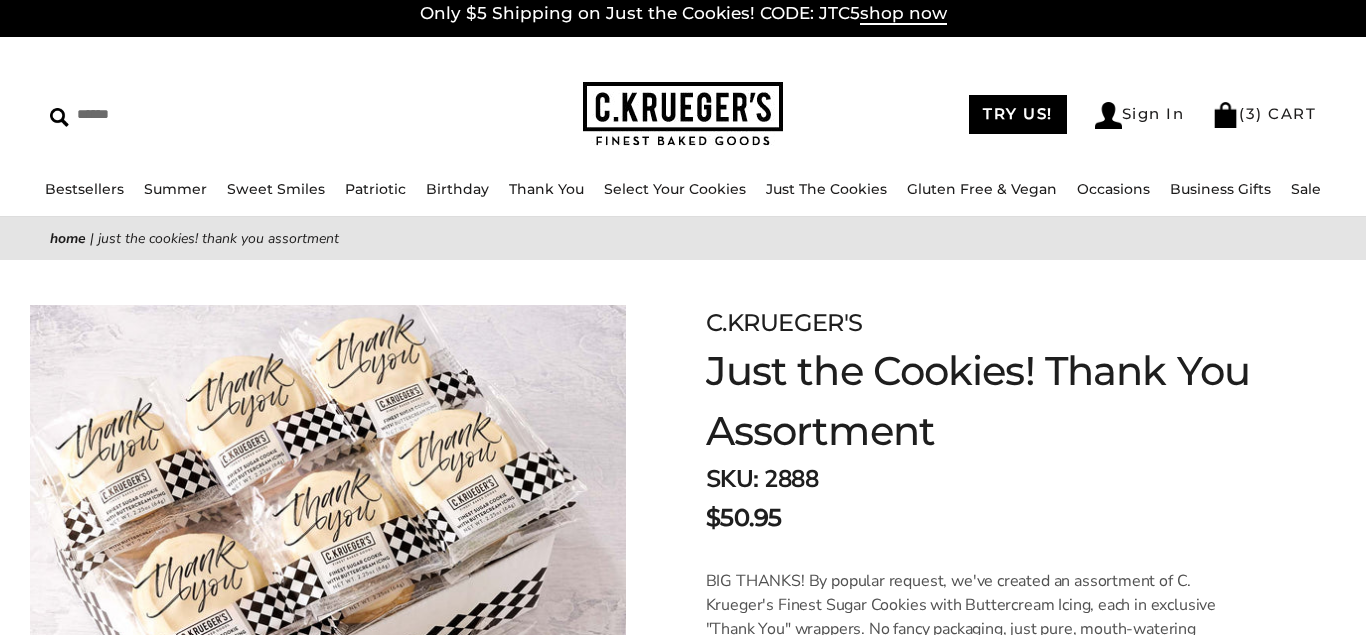 scroll, scrollTop: 0, scrollLeft: 0, axis: both 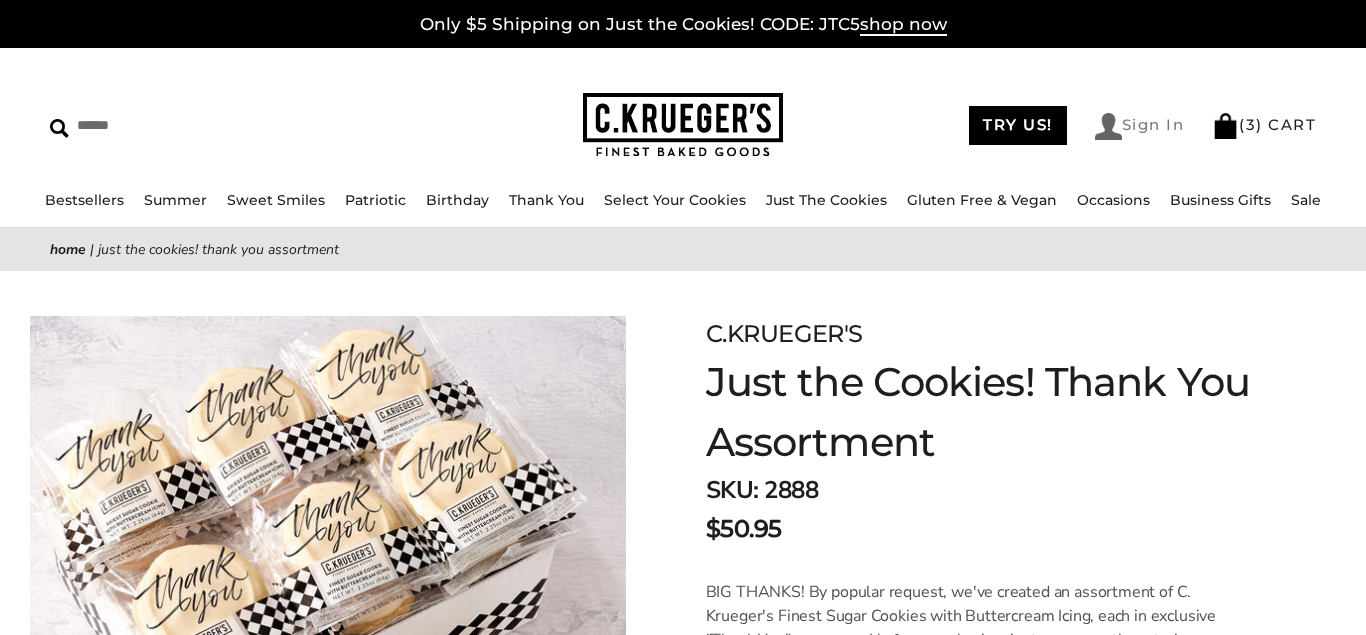 click on "Sign In" at bounding box center (1140, 126) 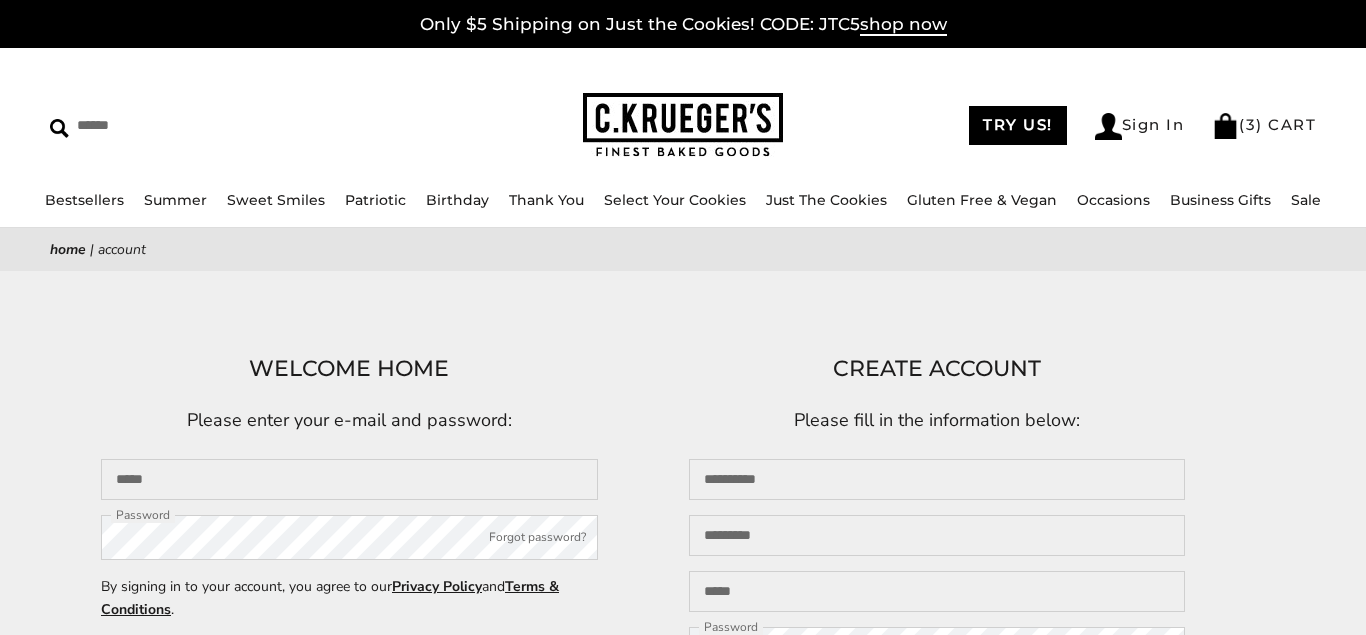 scroll, scrollTop: 0, scrollLeft: 0, axis: both 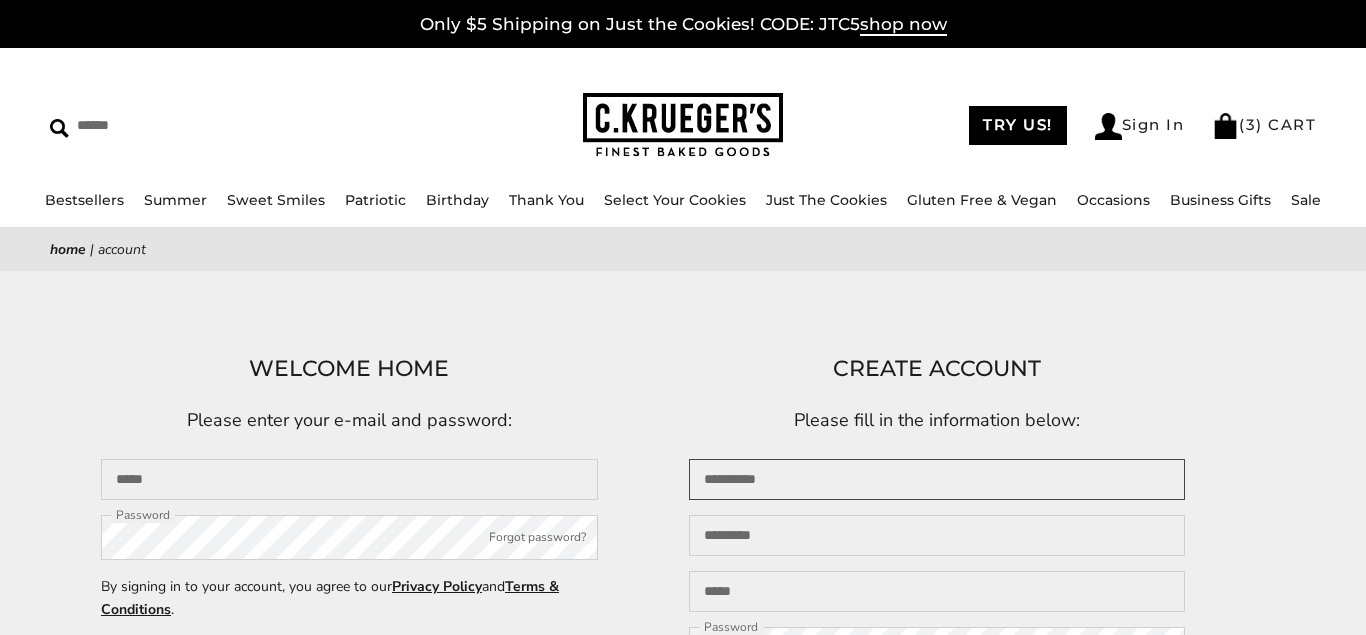 click at bounding box center [937, 479] 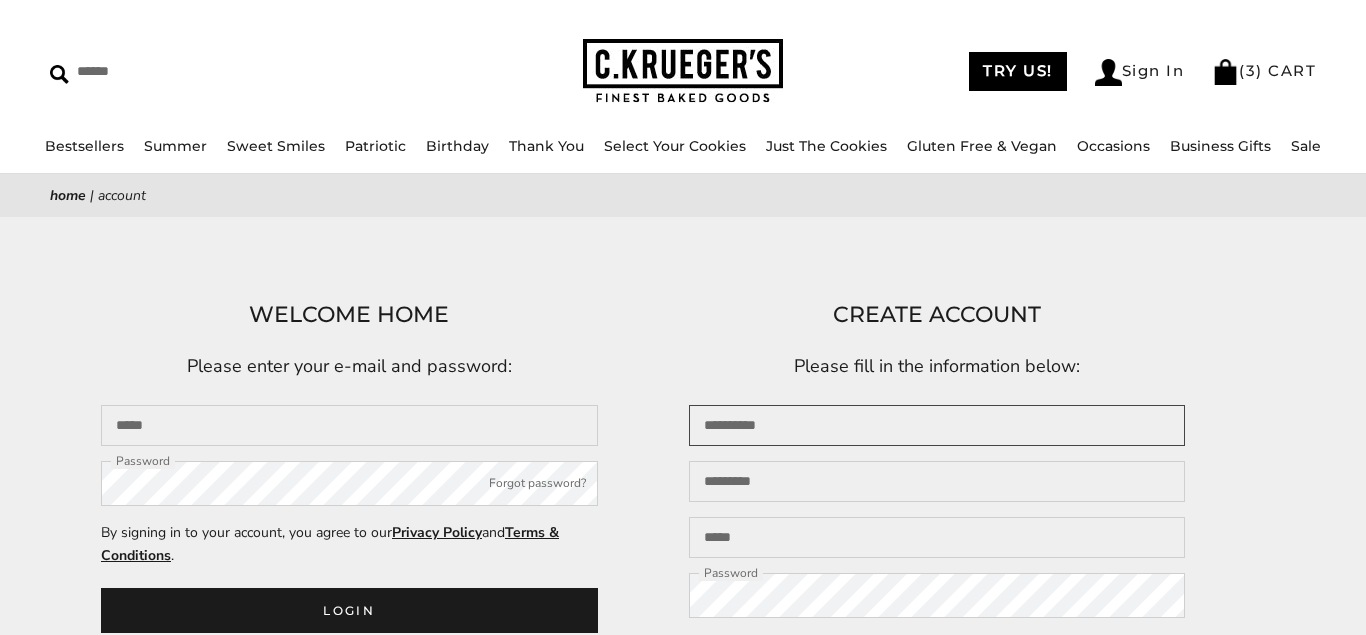 scroll, scrollTop: 0, scrollLeft: 0, axis: both 